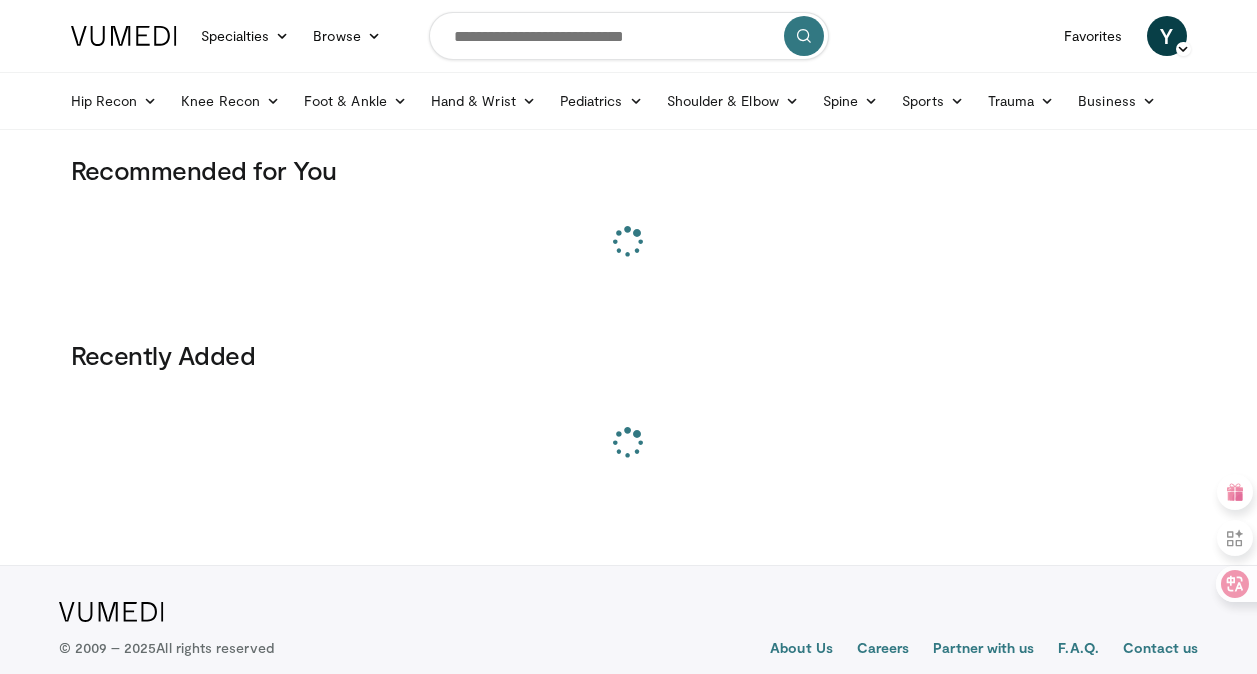scroll, scrollTop: 0, scrollLeft: 0, axis: both 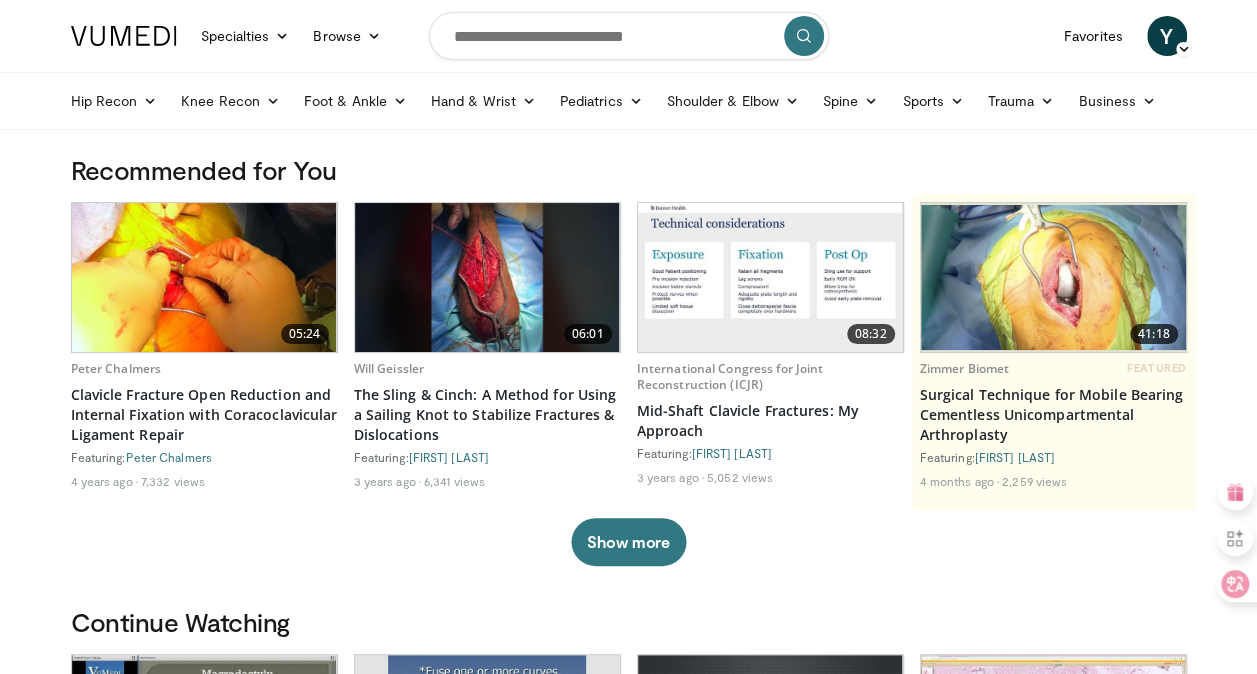 click at bounding box center [629, 36] 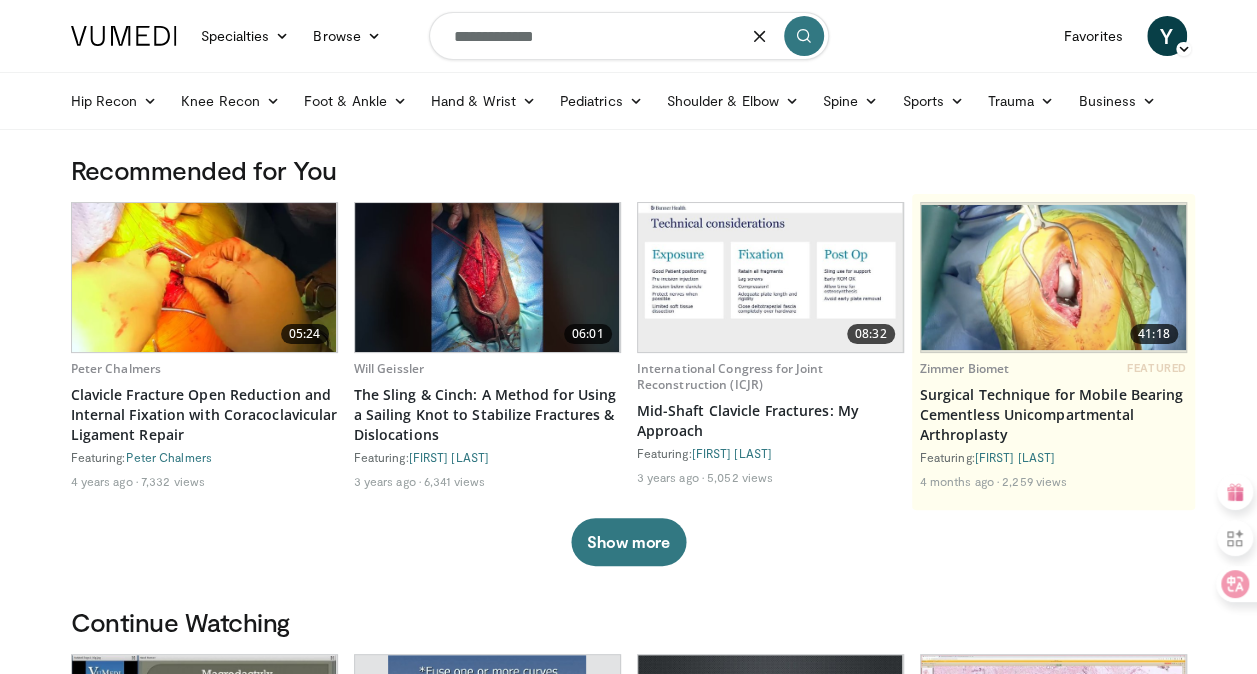 type on "**********" 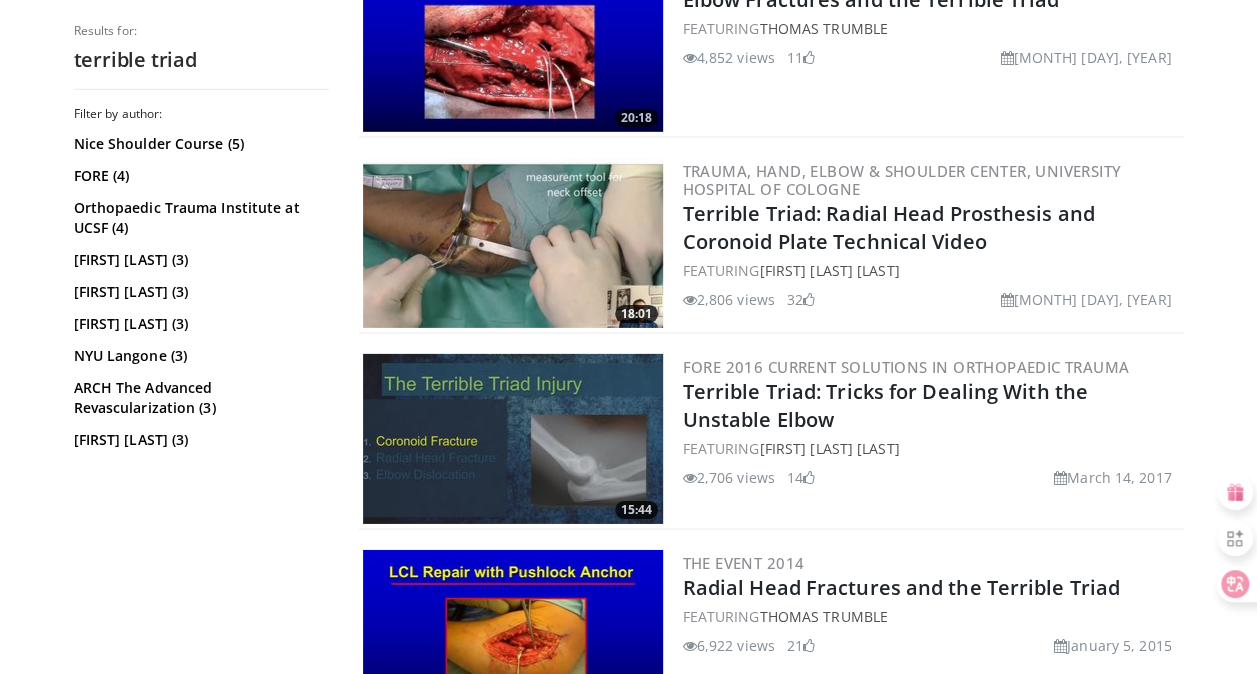 scroll, scrollTop: 3007, scrollLeft: 0, axis: vertical 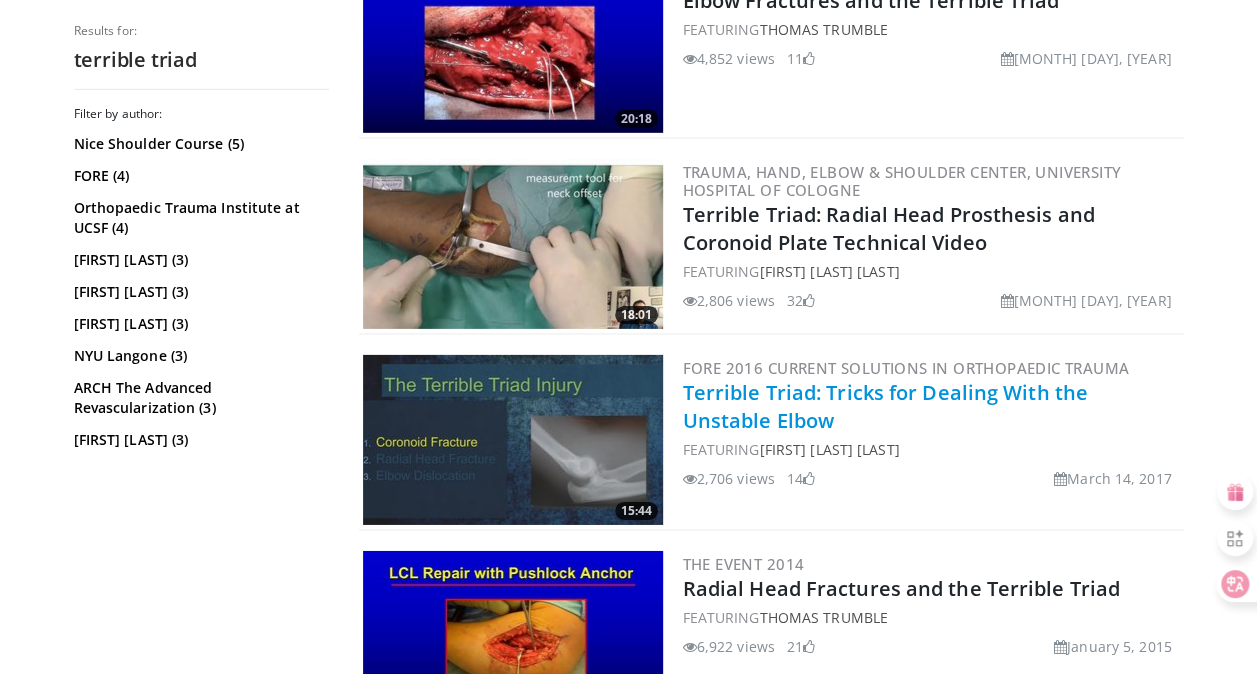 click on "Terrible Triad: Tricks for Dealing With the Unstable Elbow" at bounding box center (885, 406) 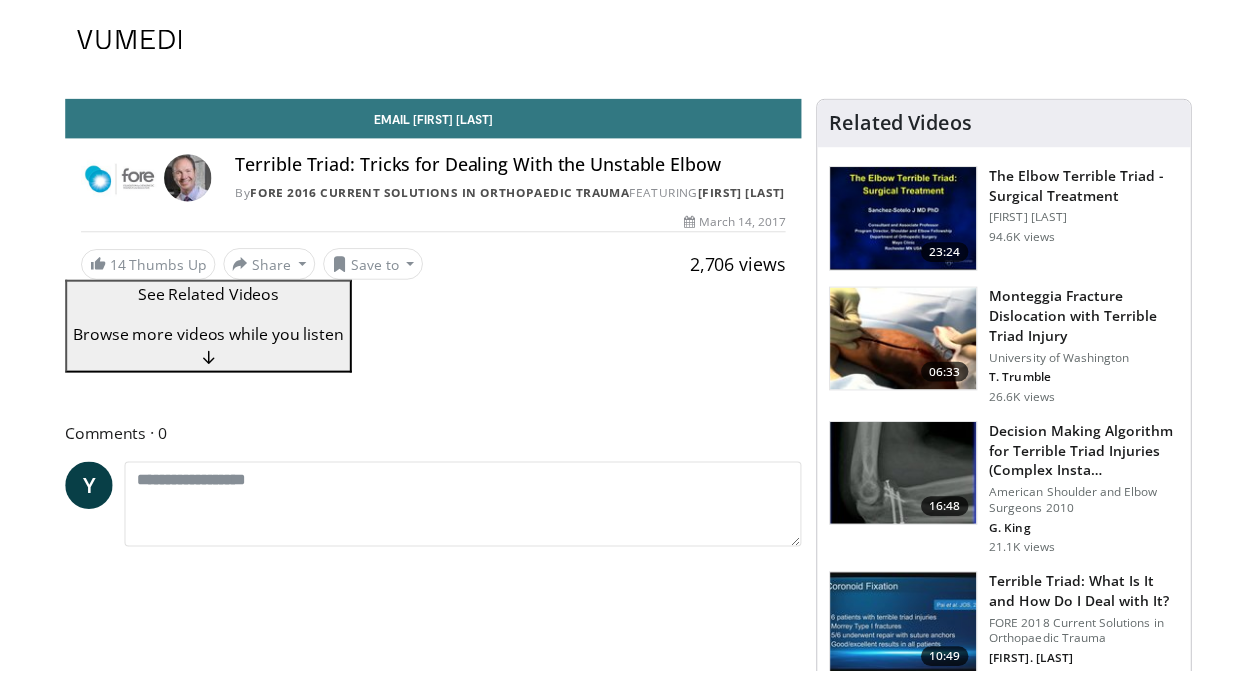 scroll, scrollTop: 0, scrollLeft: 0, axis: both 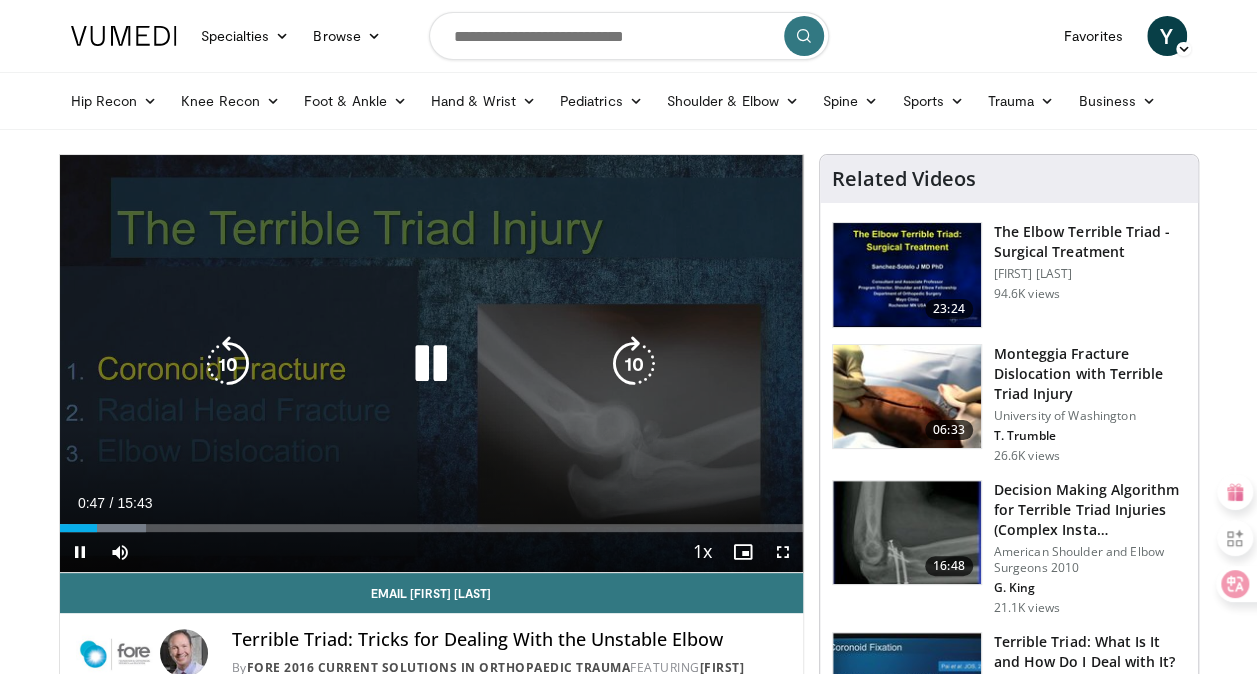 click on "10 seconds
Tap to unmute" at bounding box center (431, 363) 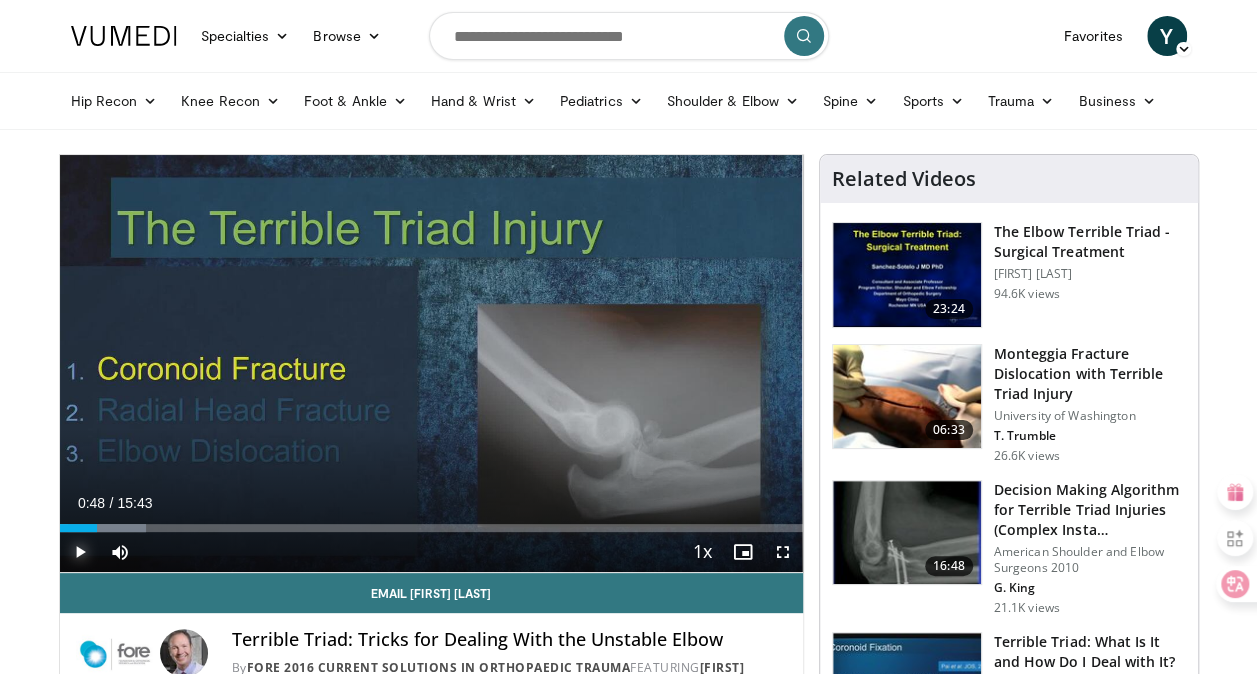 click at bounding box center (80, 552) 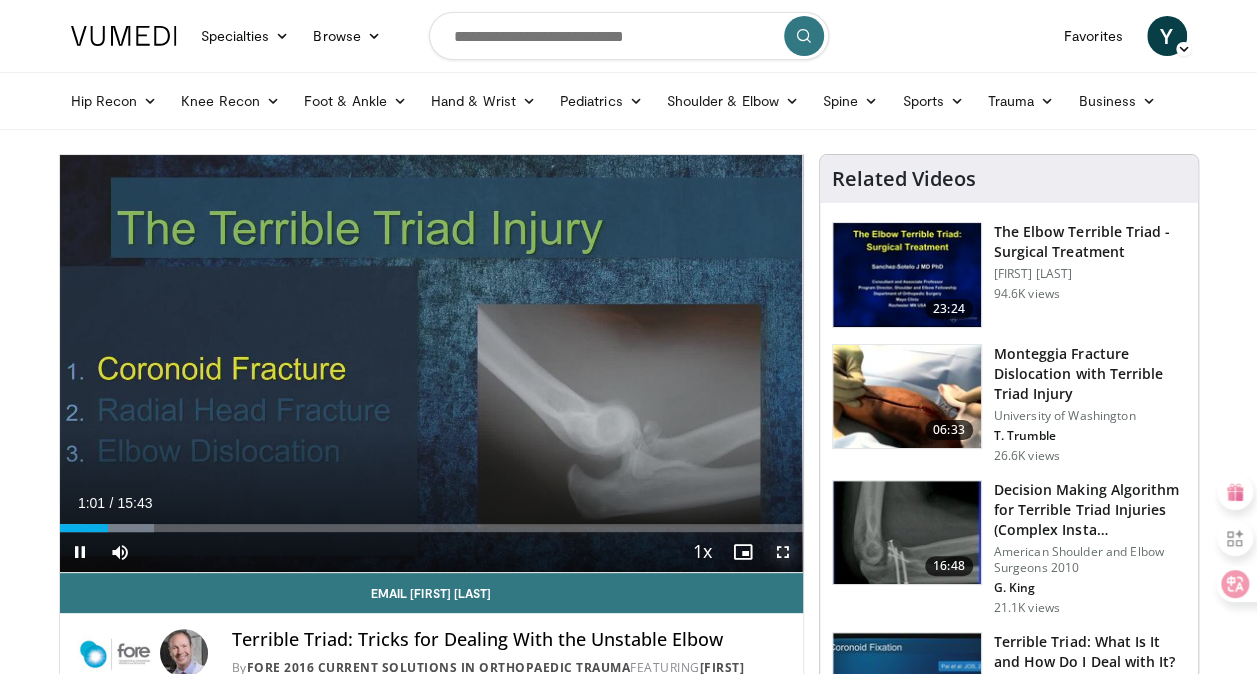 click at bounding box center [783, 552] 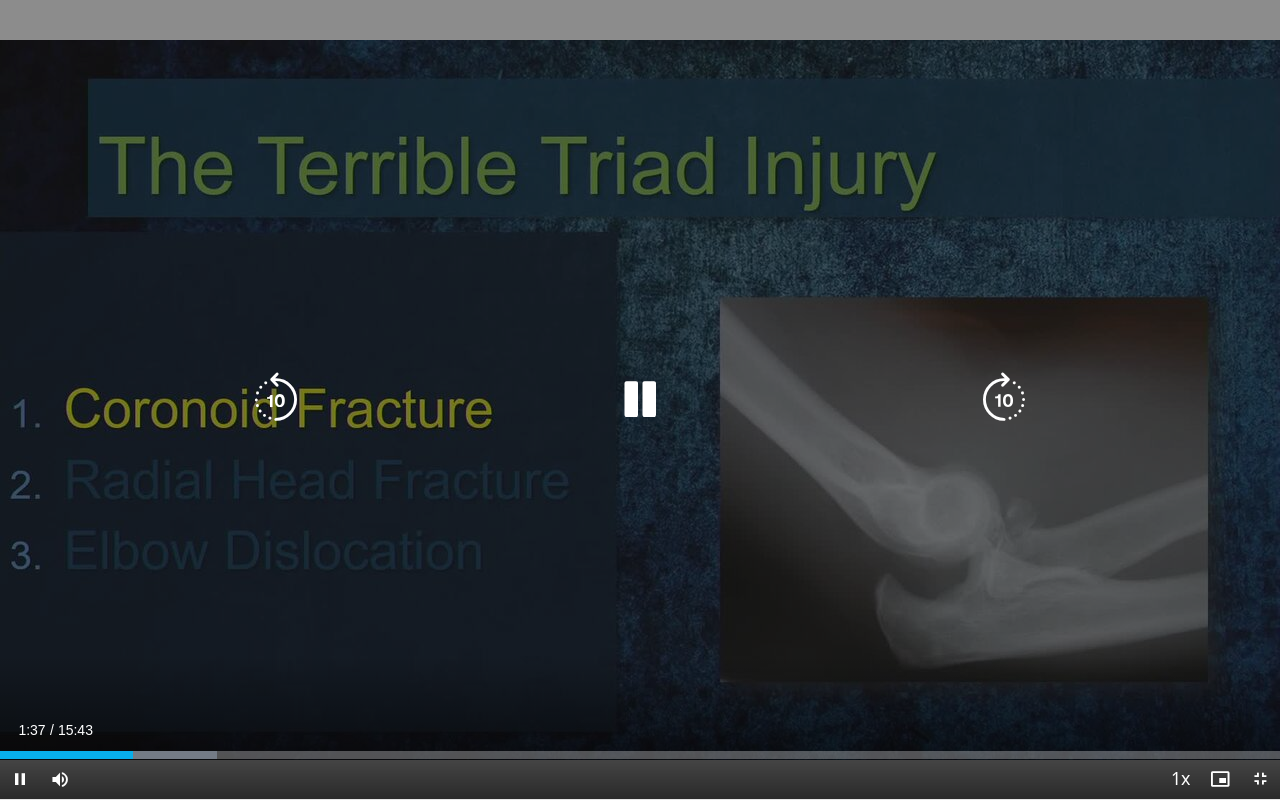 click on "10 seconds
Tap to unmute" at bounding box center [640, 399] 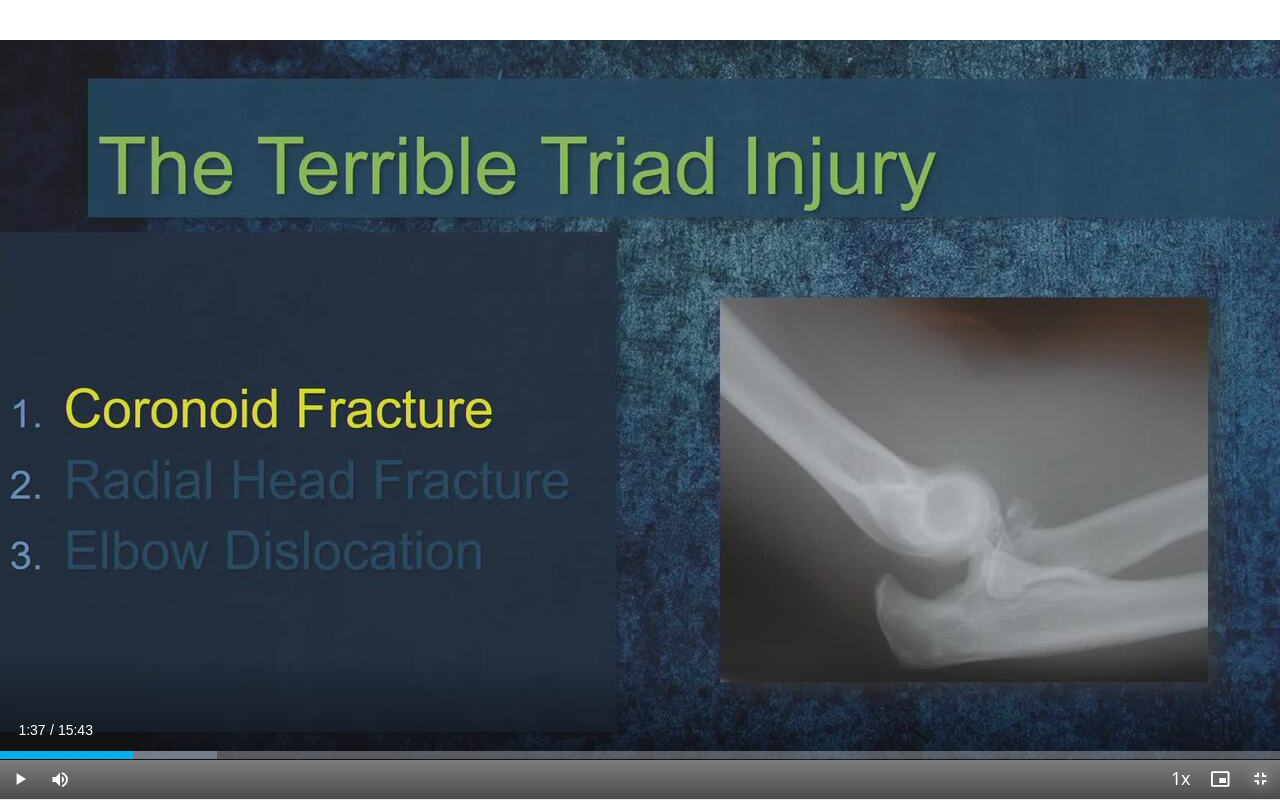 click at bounding box center (1260, 779) 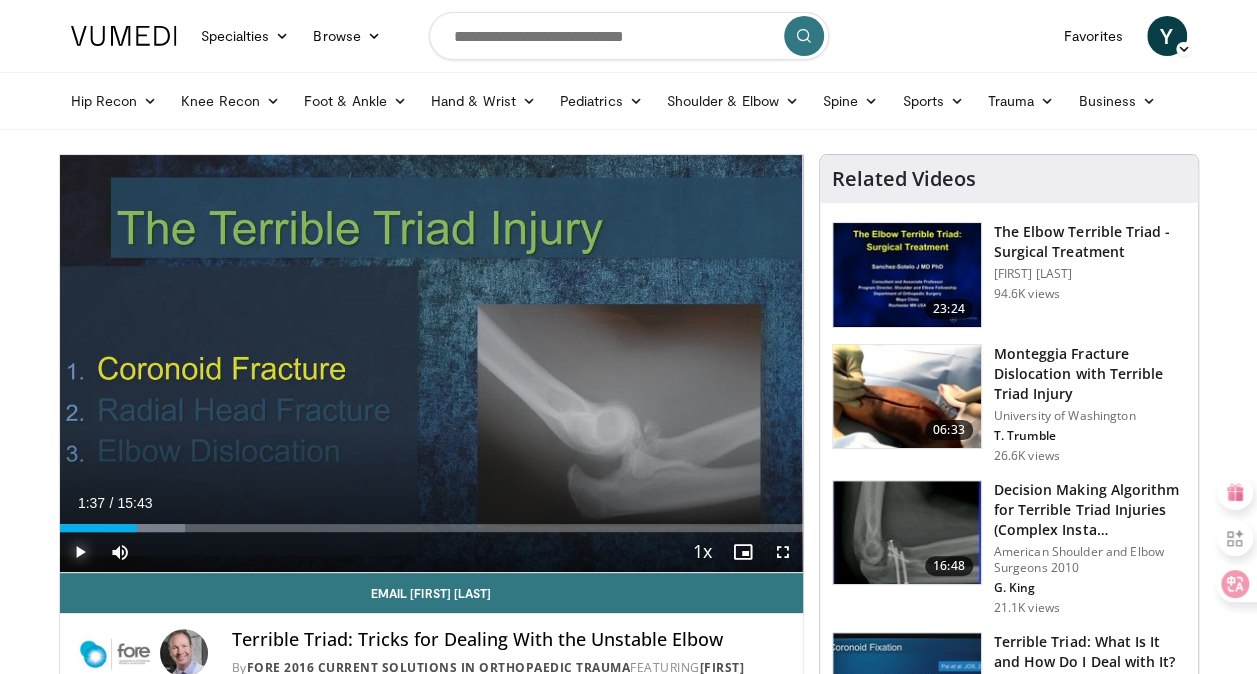 click at bounding box center [80, 552] 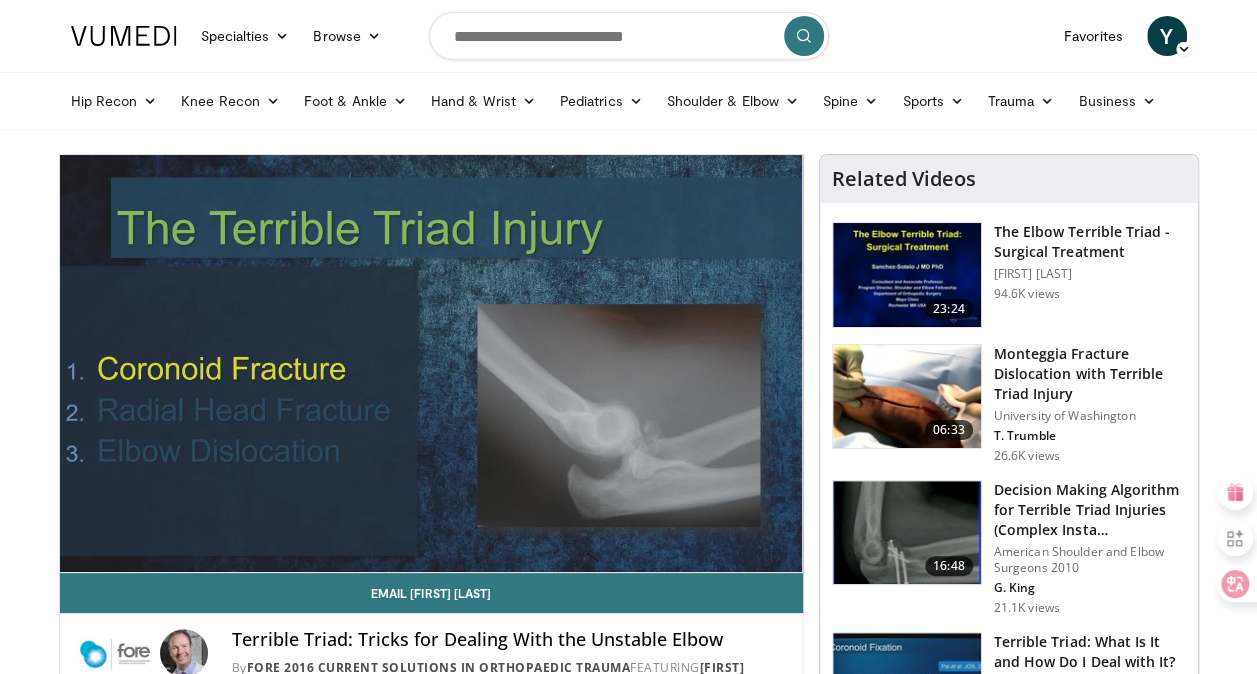 type 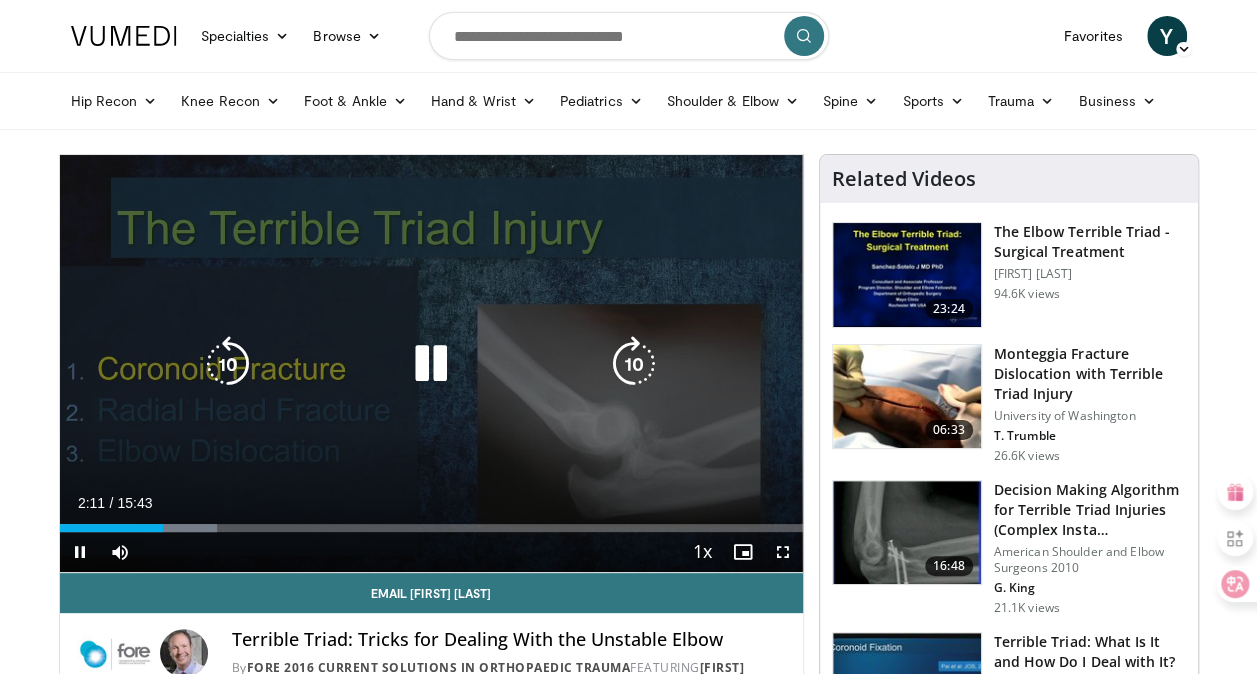 click on "10 seconds
Tap to unmute" at bounding box center [431, 363] 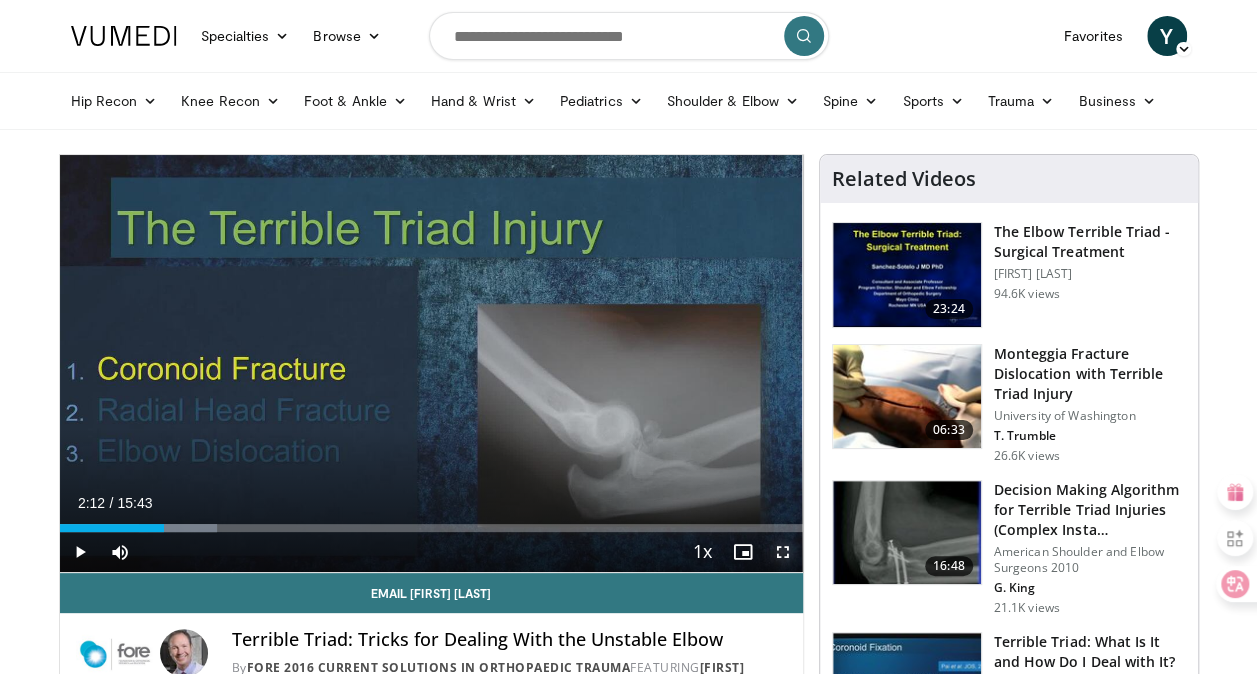 click at bounding box center [783, 552] 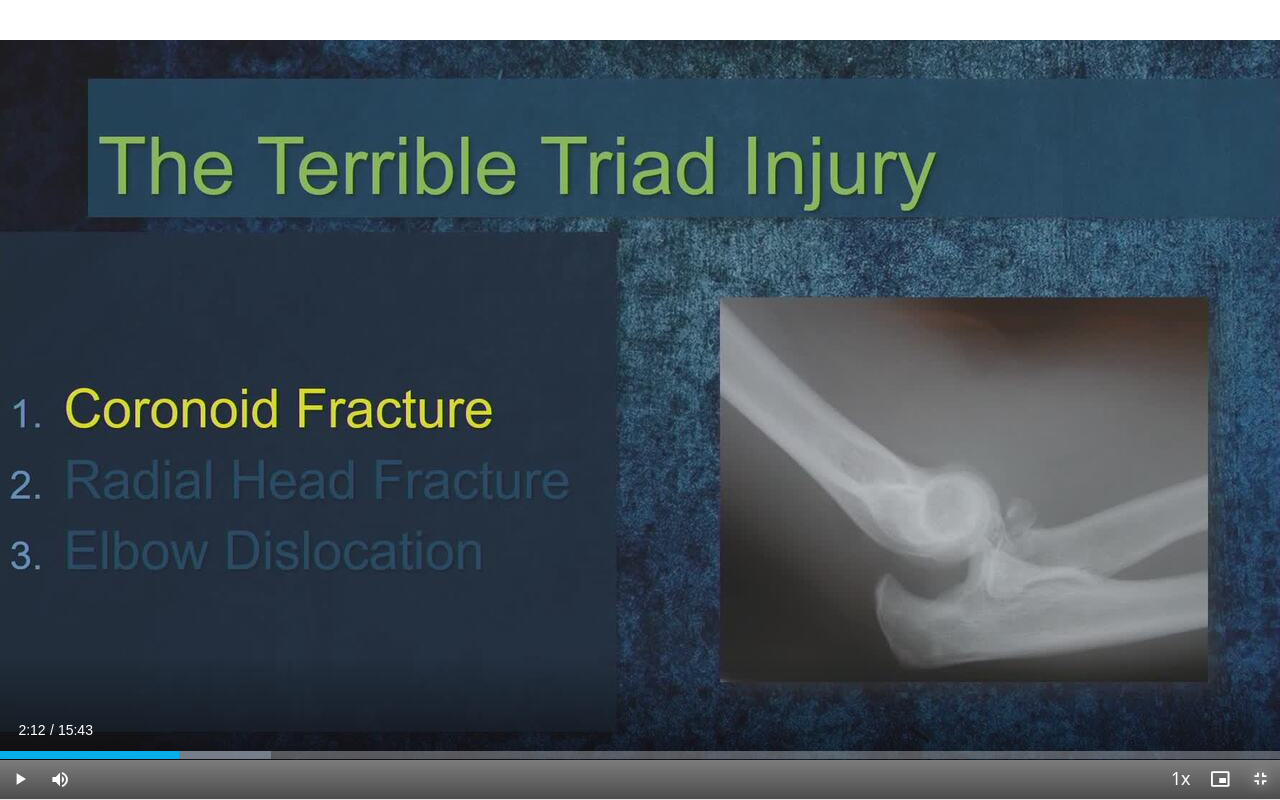 click at bounding box center (1260, 779) 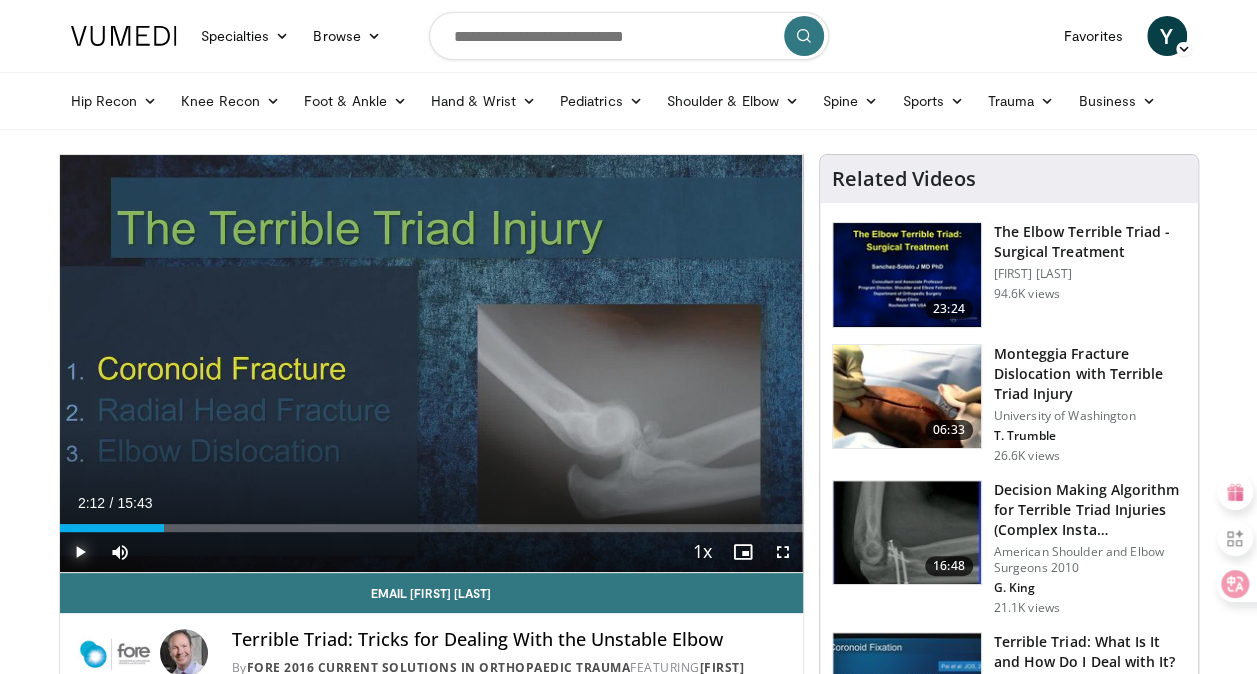 click at bounding box center [80, 552] 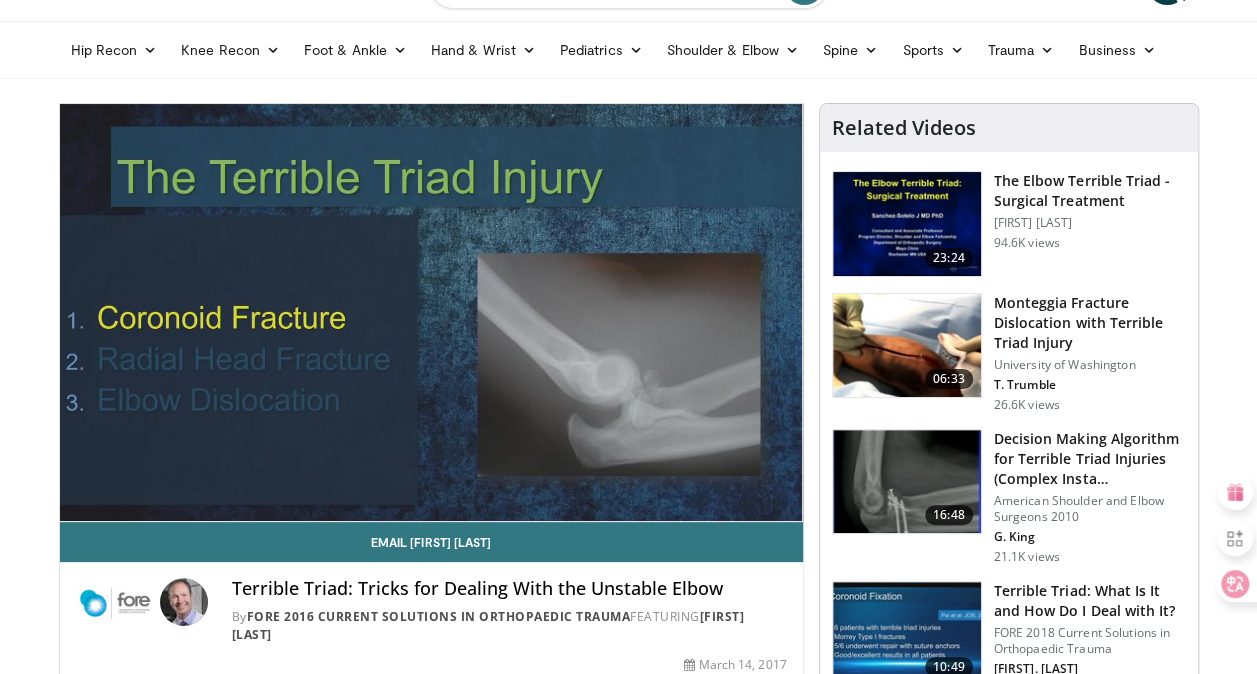 scroll, scrollTop: 52, scrollLeft: 0, axis: vertical 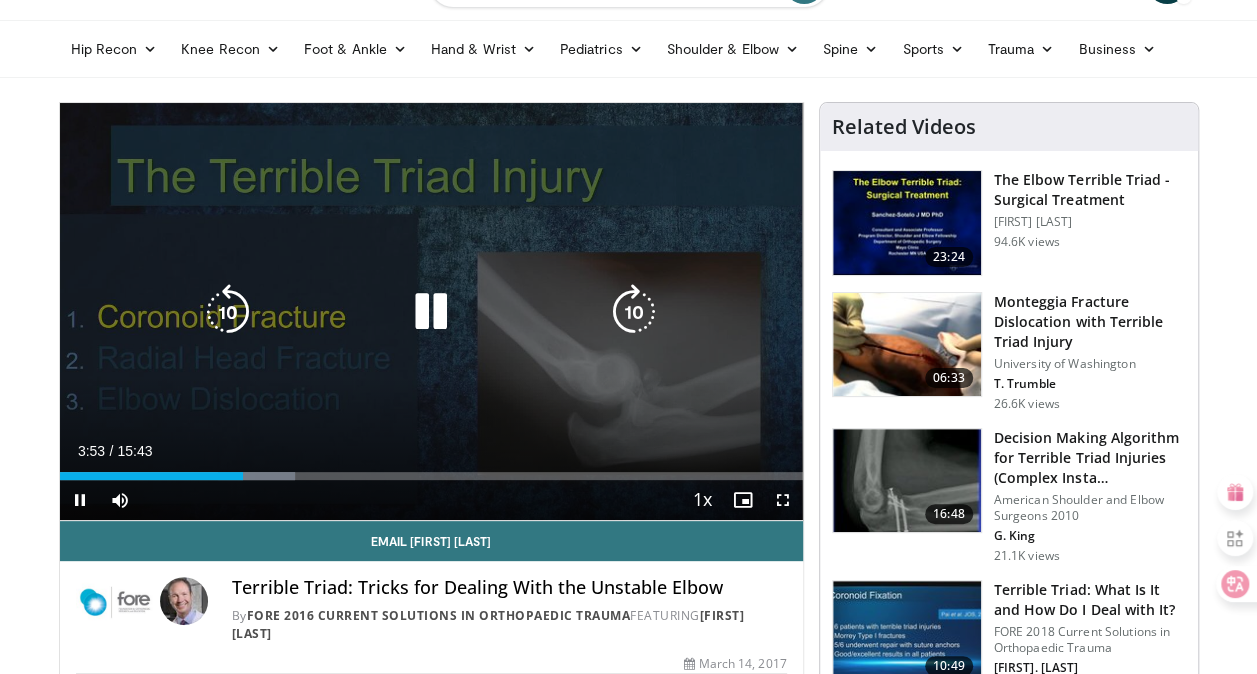 click on "10 seconds
Tap to unmute" at bounding box center [431, 311] 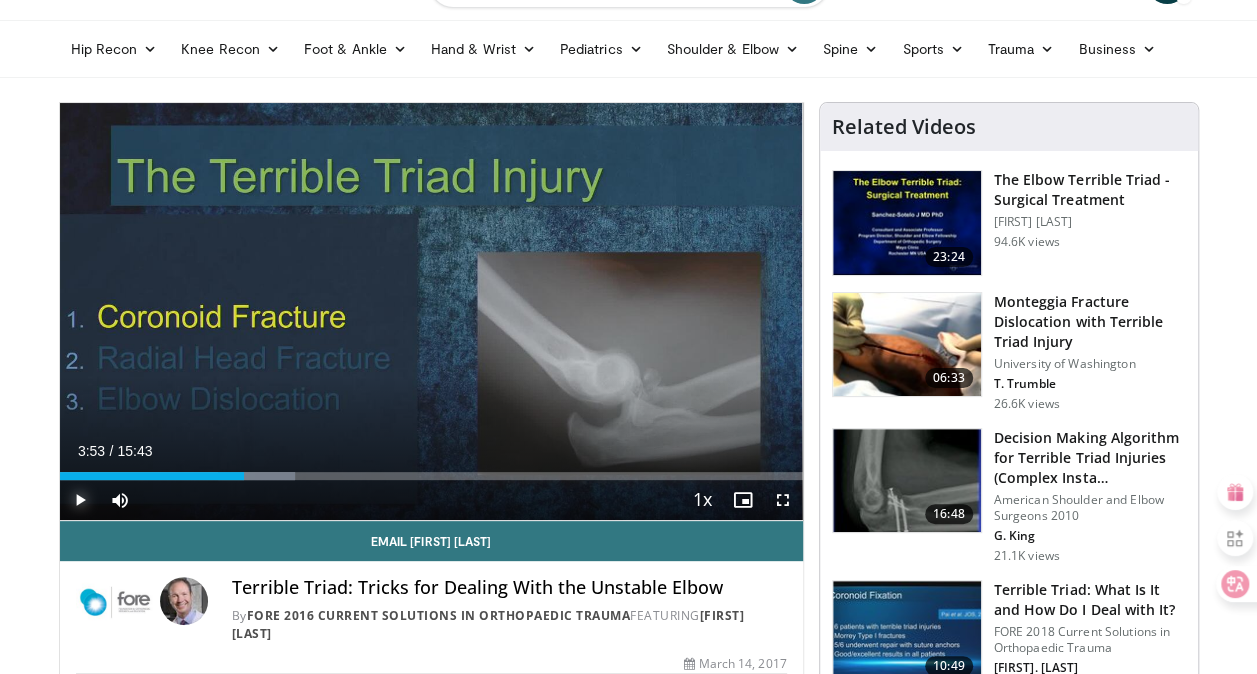 click at bounding box center [80, 500] 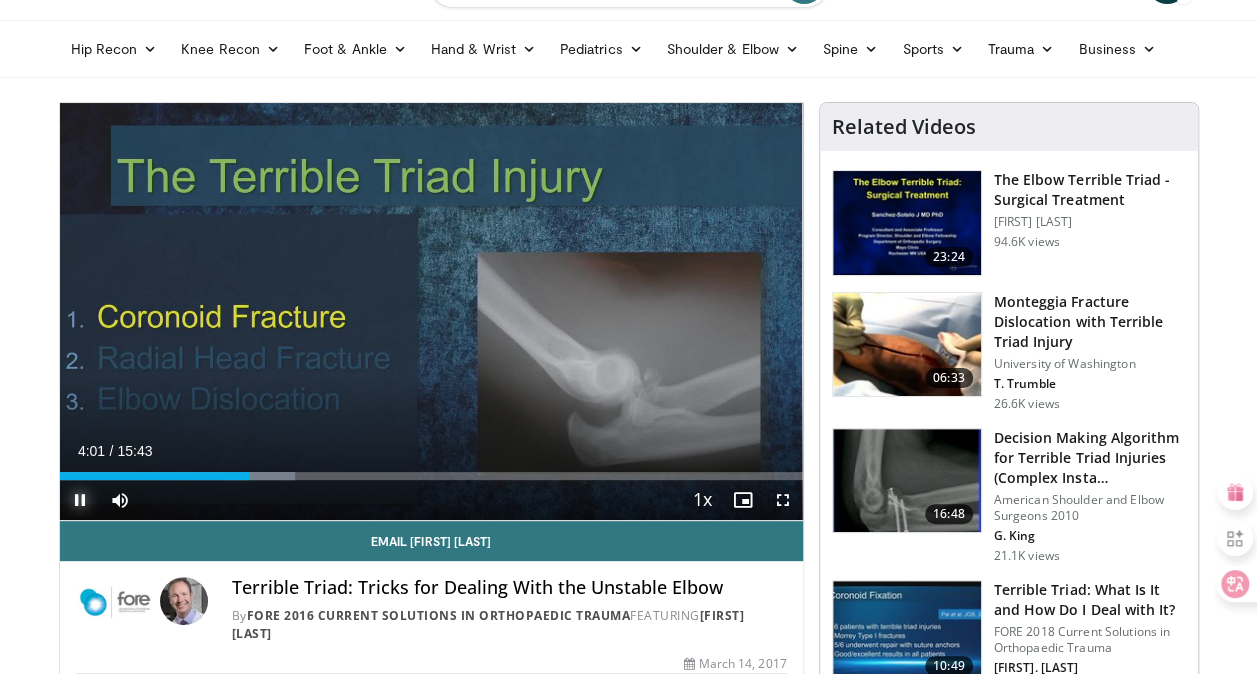 click at bounding box center [80, 500] 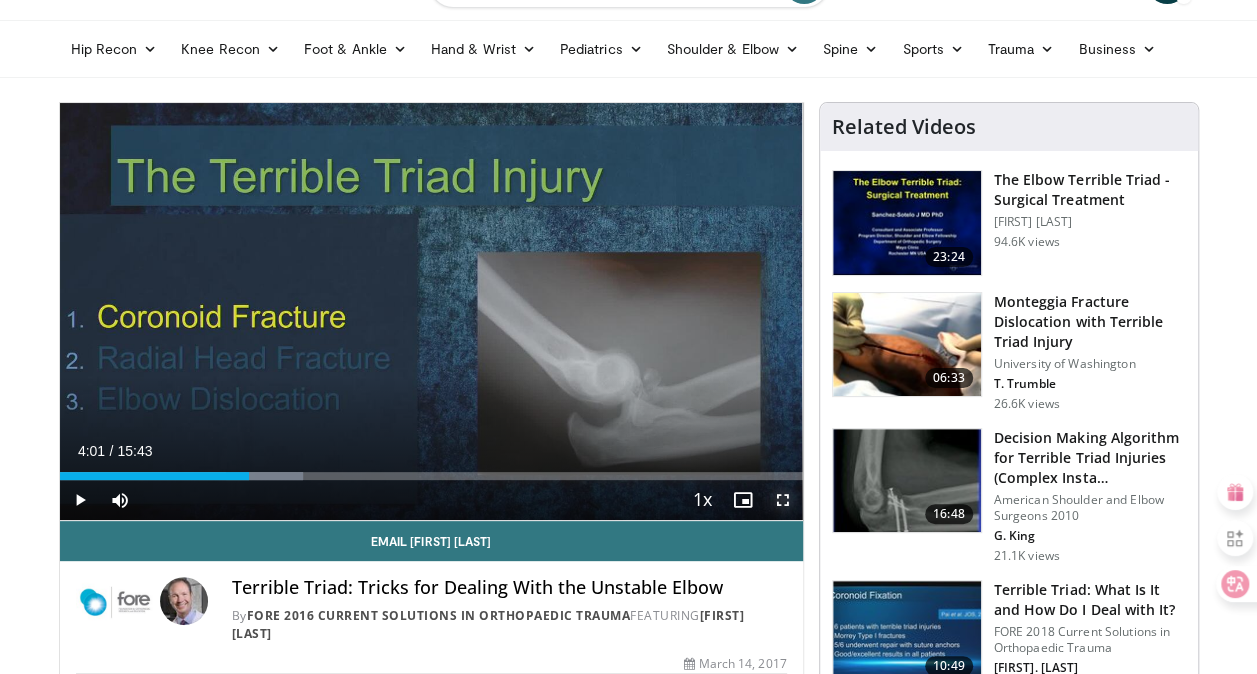 click at bounding box center (783, 500) 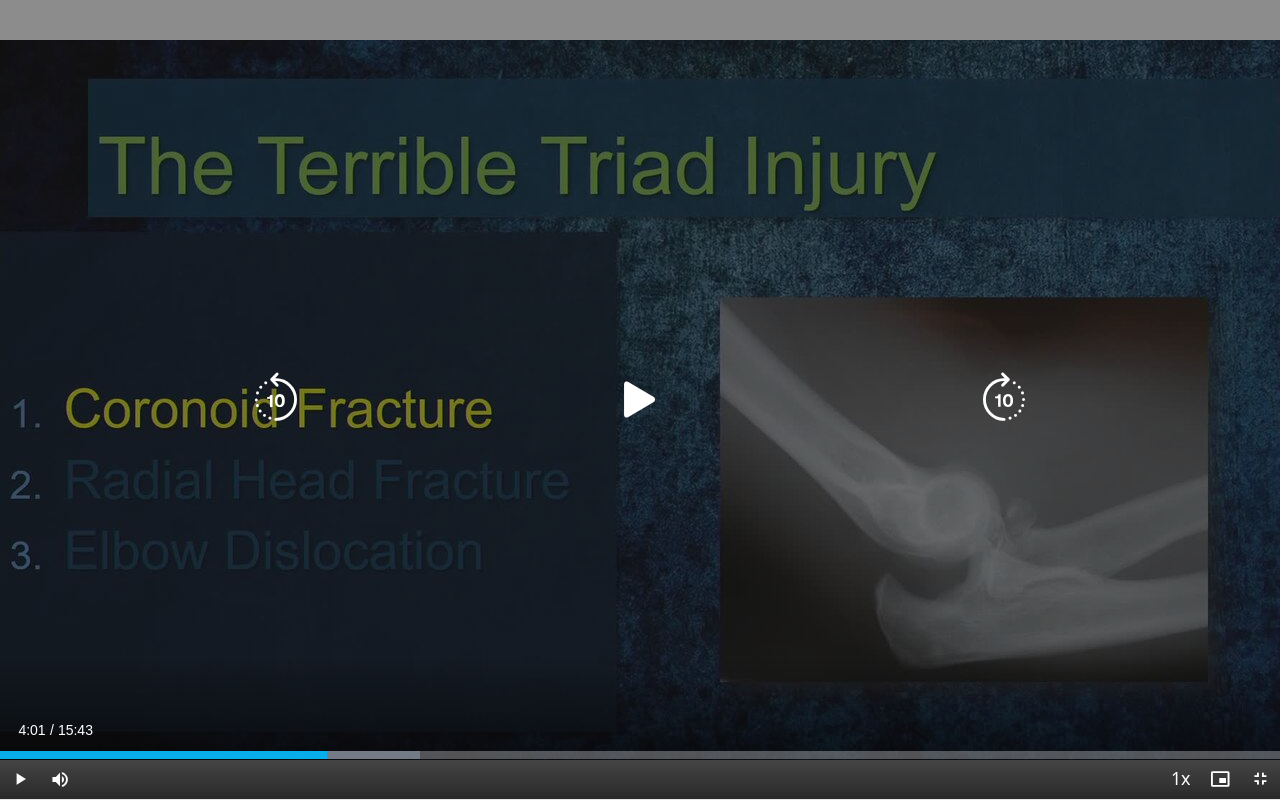 click at bounding box center (640, 400) 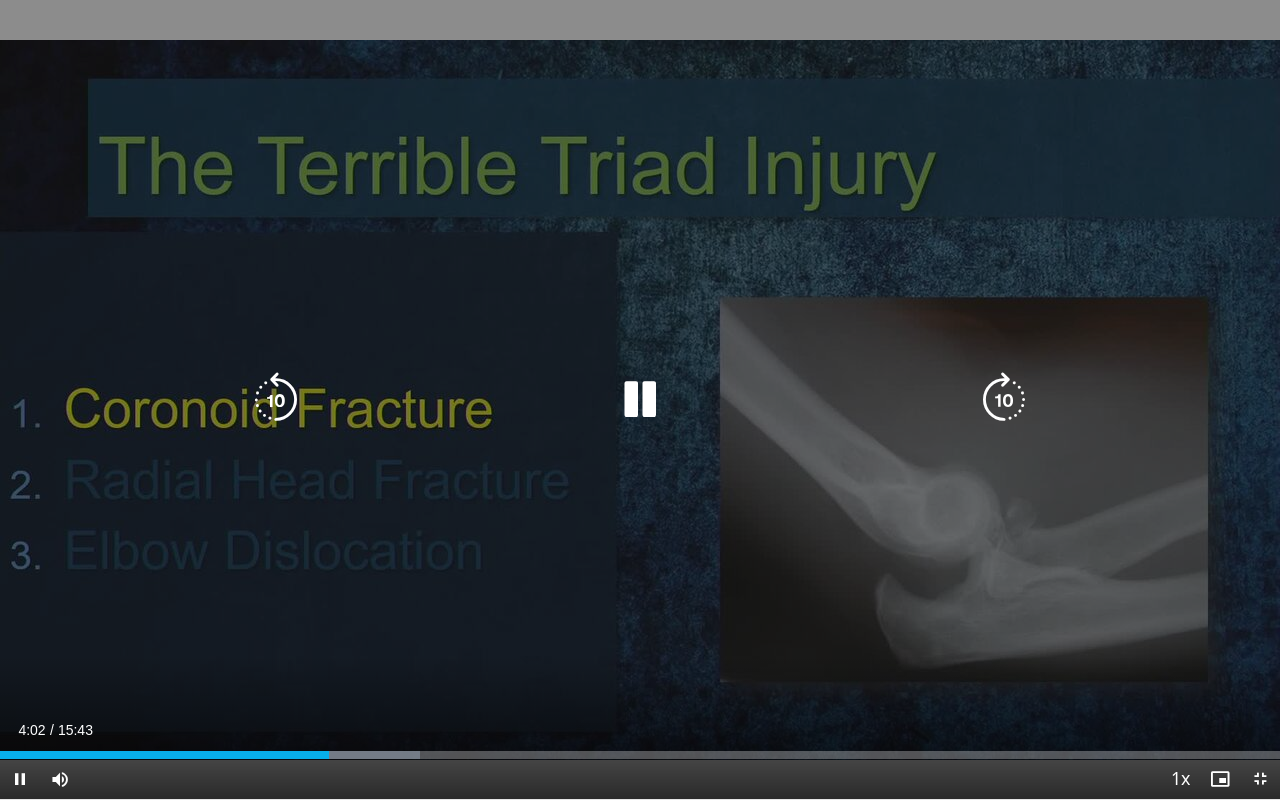 click on "10 seconds
Tap to unmute" at bounding box center (640, 399) 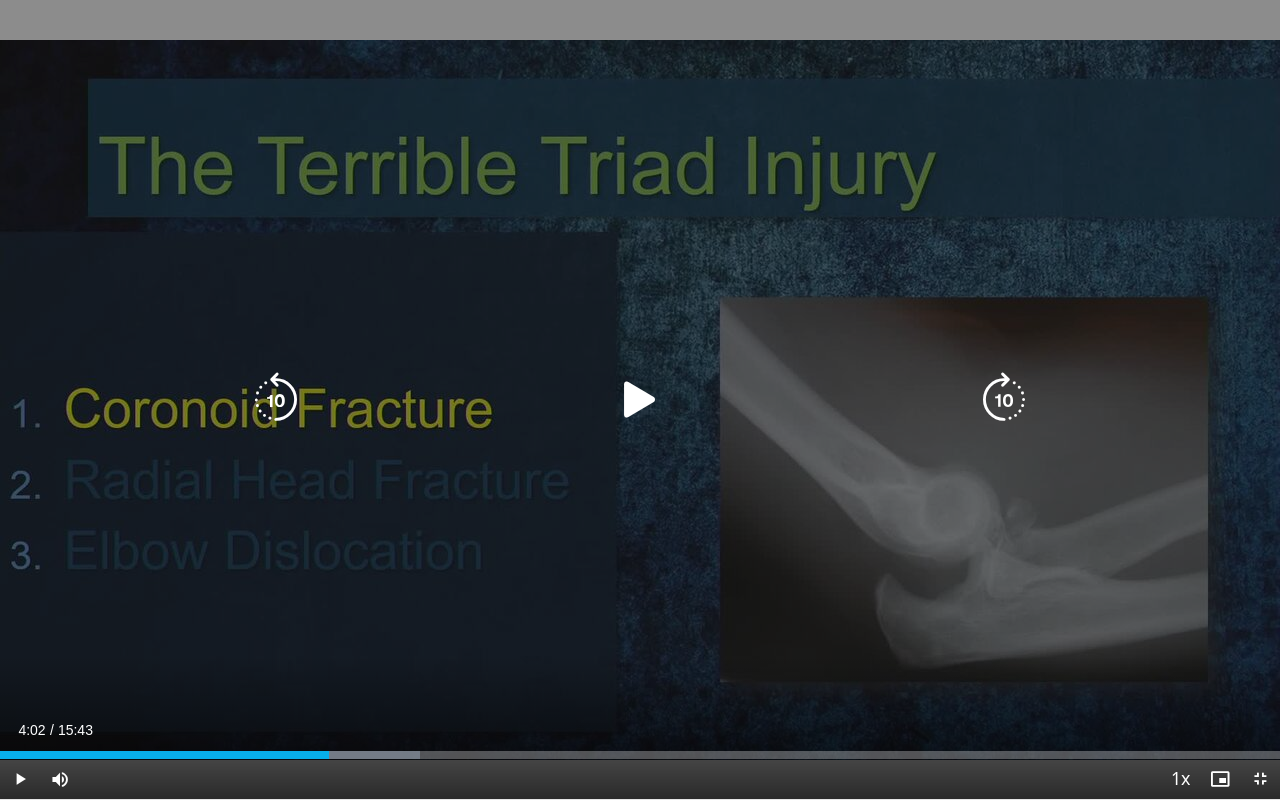 click at bounding box center [640, 400] 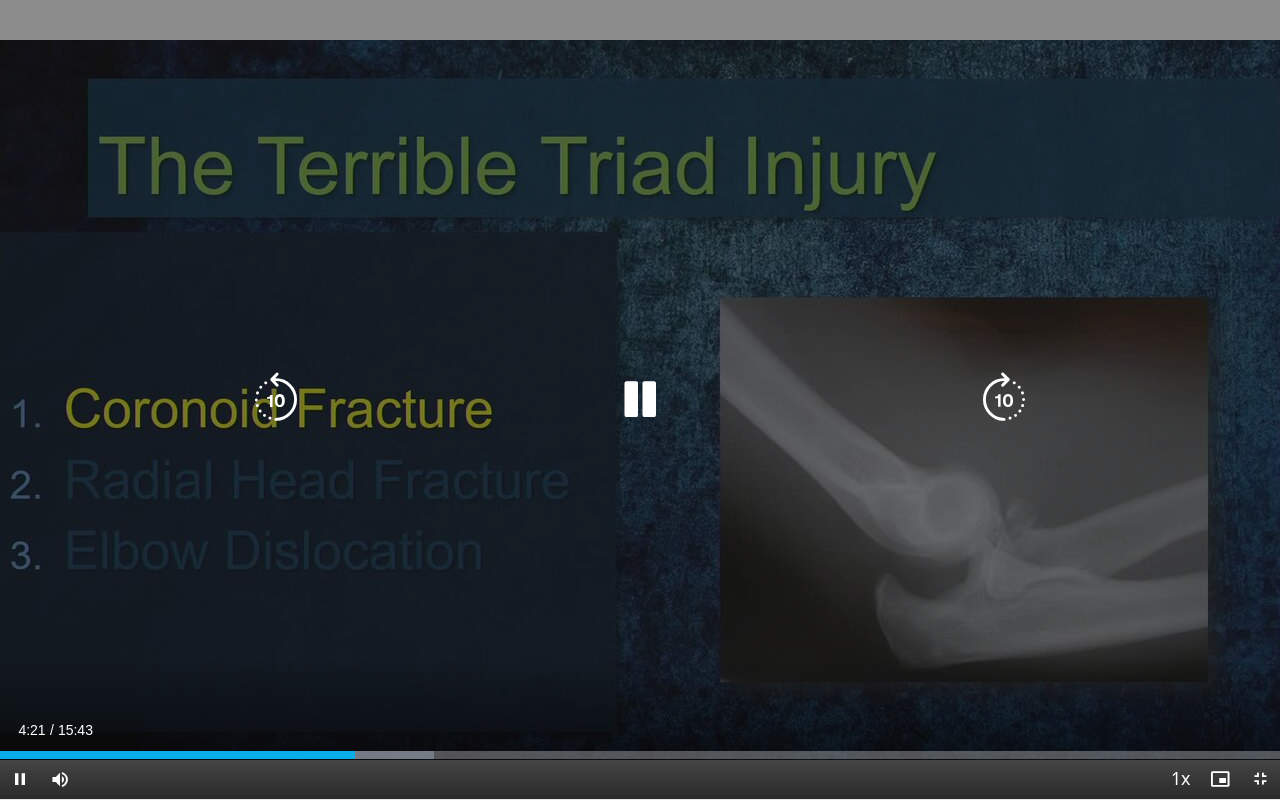 click on "10 seconds
Tap to unmute" at bounding box center [640, 399] 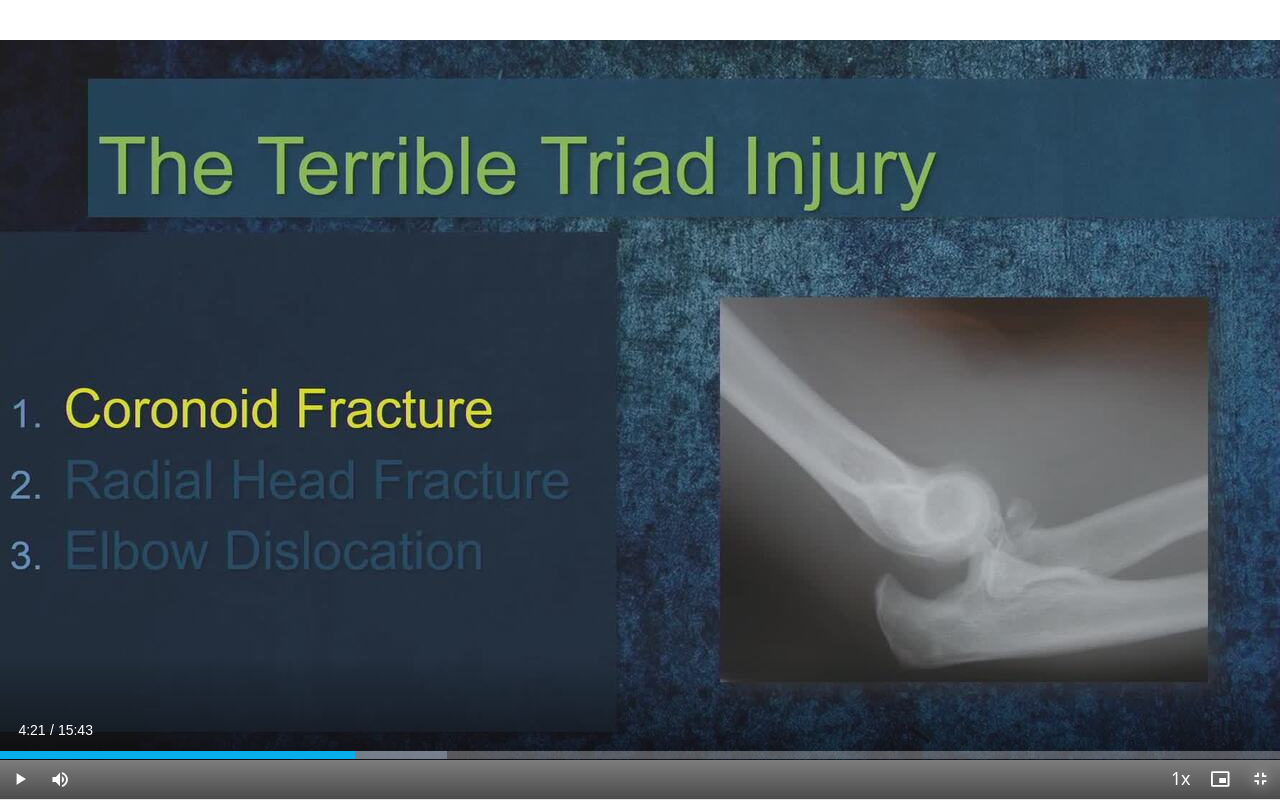 click at bounding box center (1260, 779) 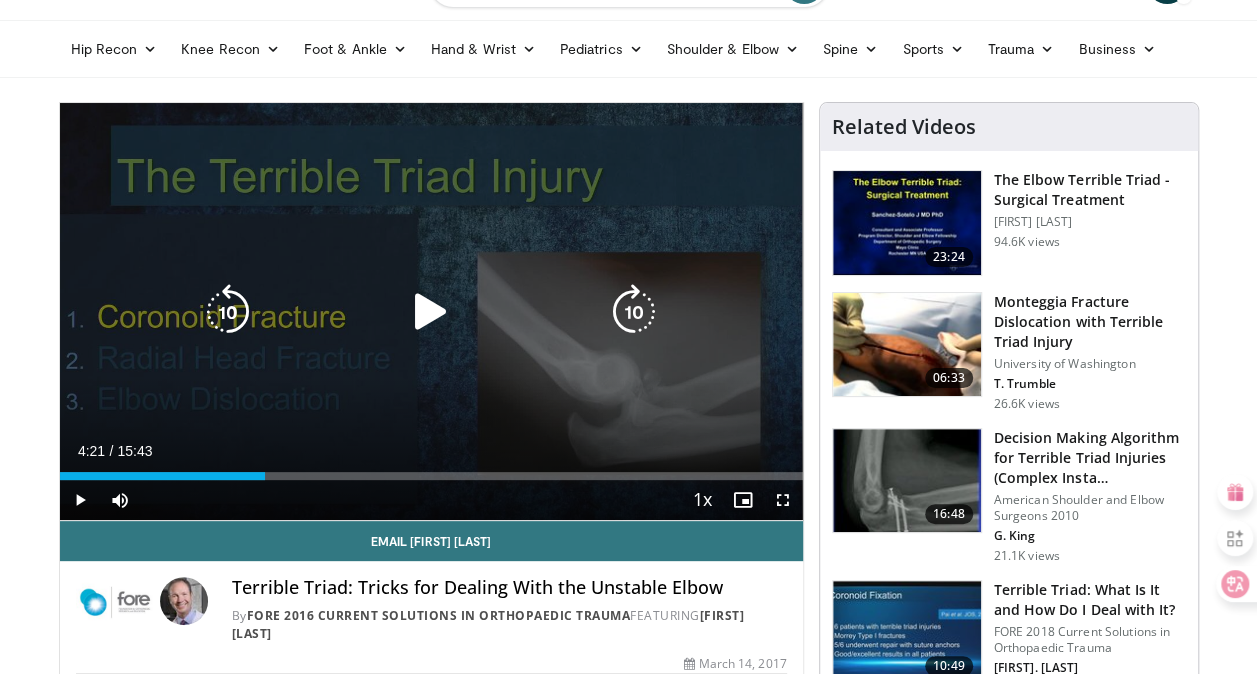 click at bounding box center [431, 312] 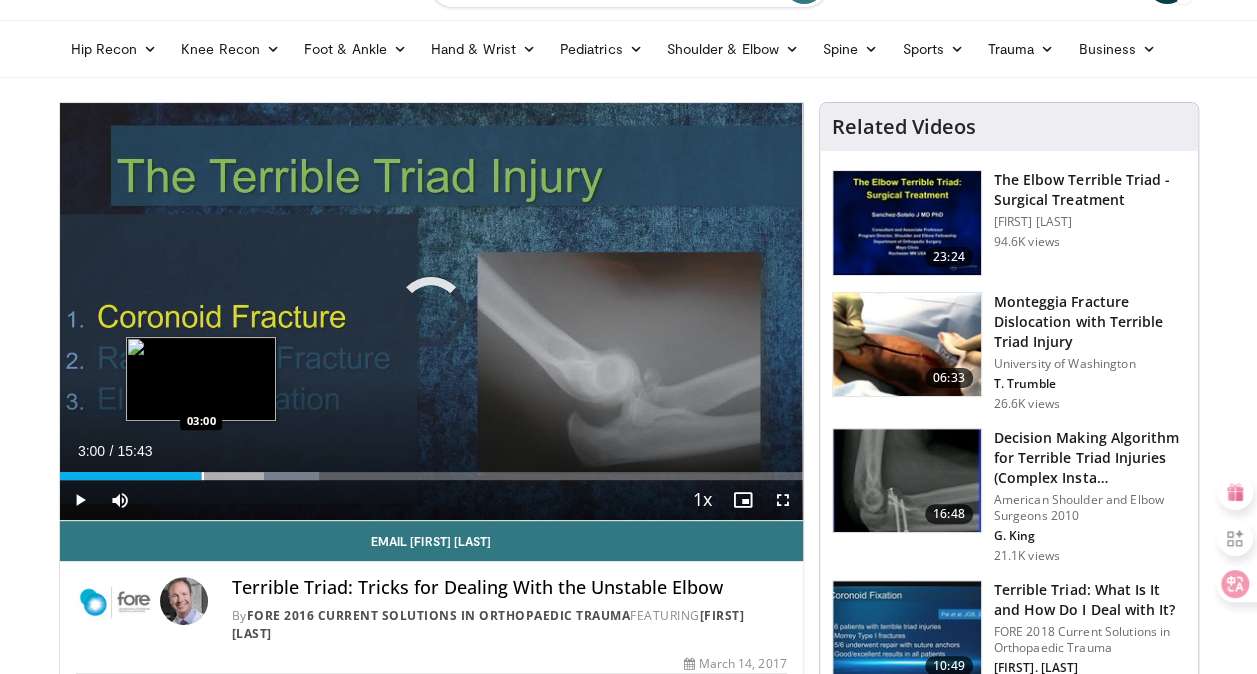 click at bounding box center [203, 476] 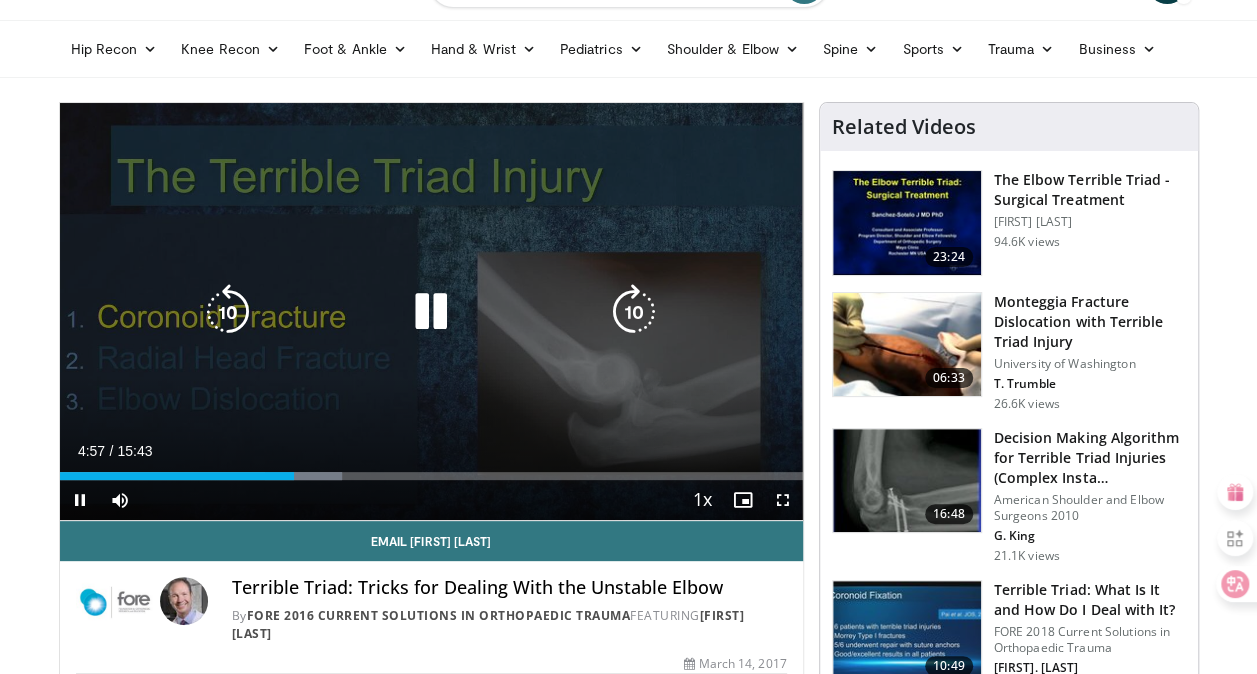 click on "10 seconds
Tap to unmute" at bounding box center [431, 311] 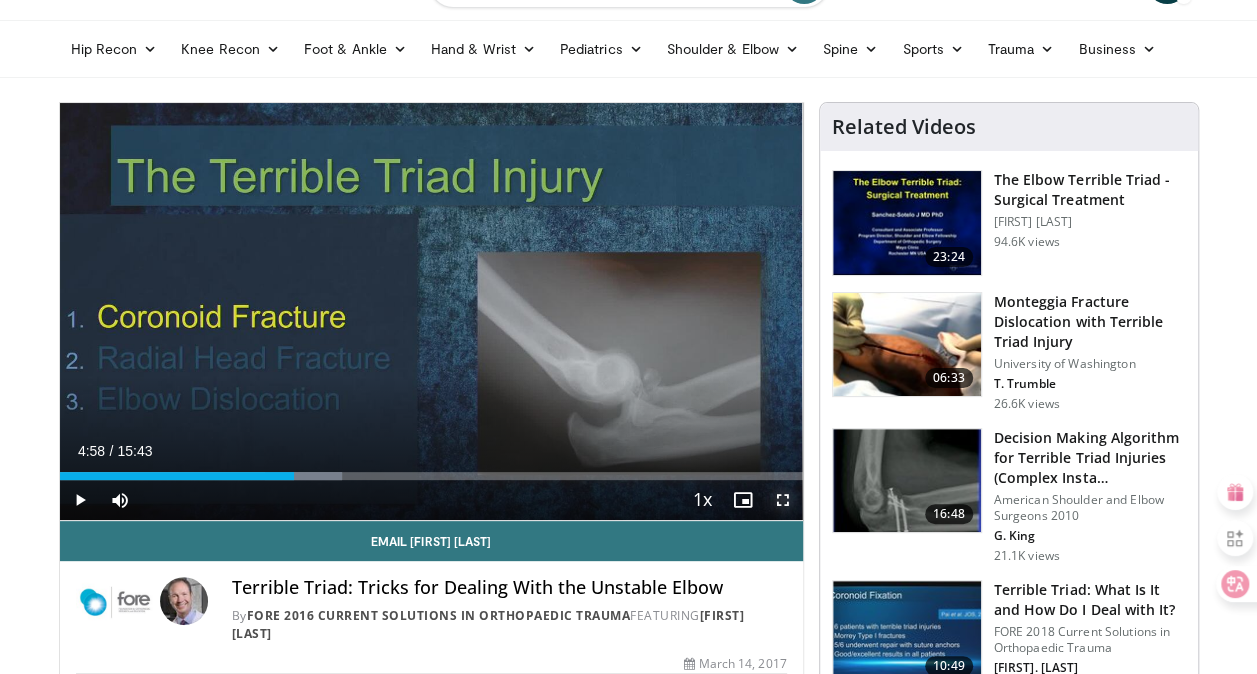 click at bounding box center (783, 500) 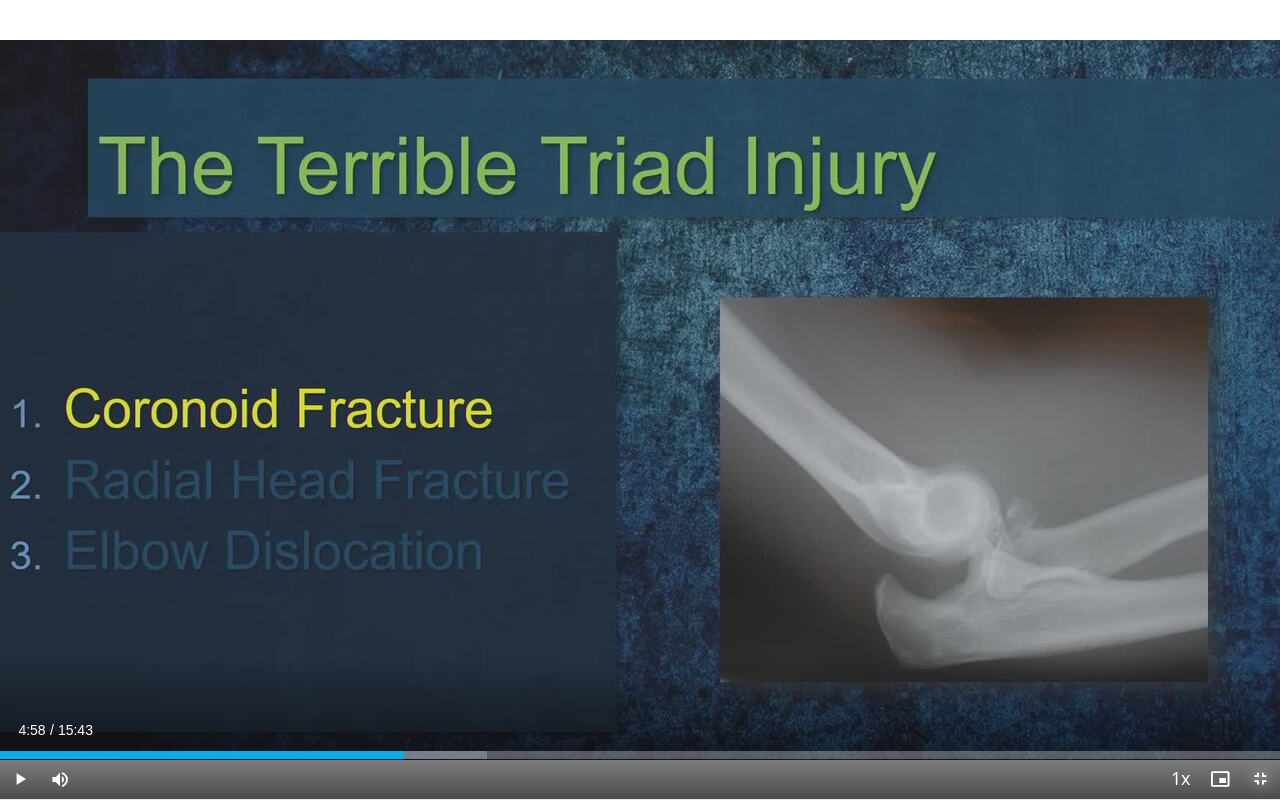 click at bounding box center [1260, 779] 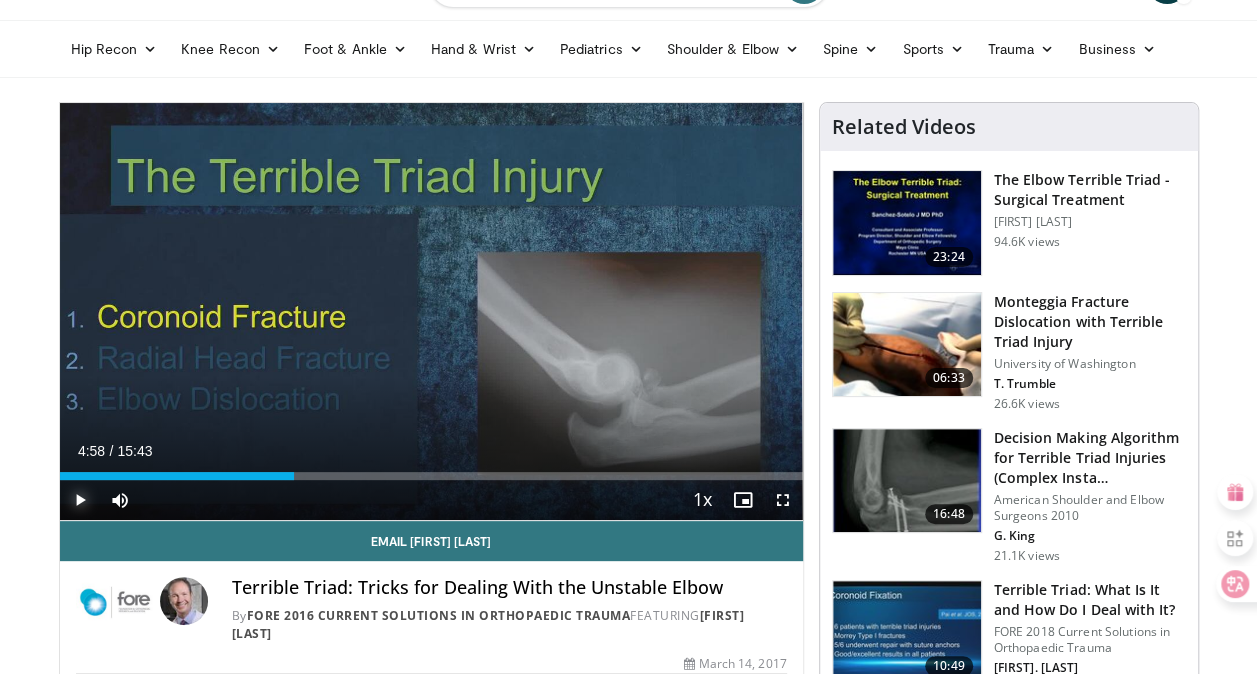 click at bounding box center (80, 500) 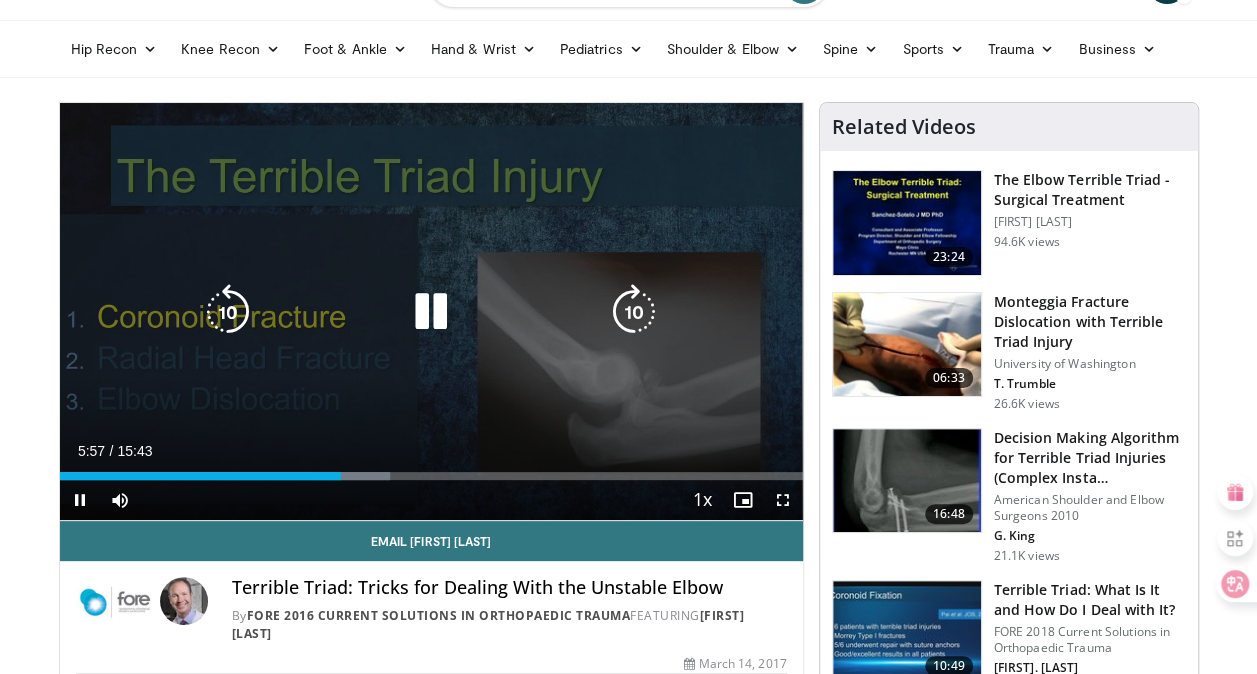 click on "10 seconds
Tap to unmute" at bounding box center (431, 311) 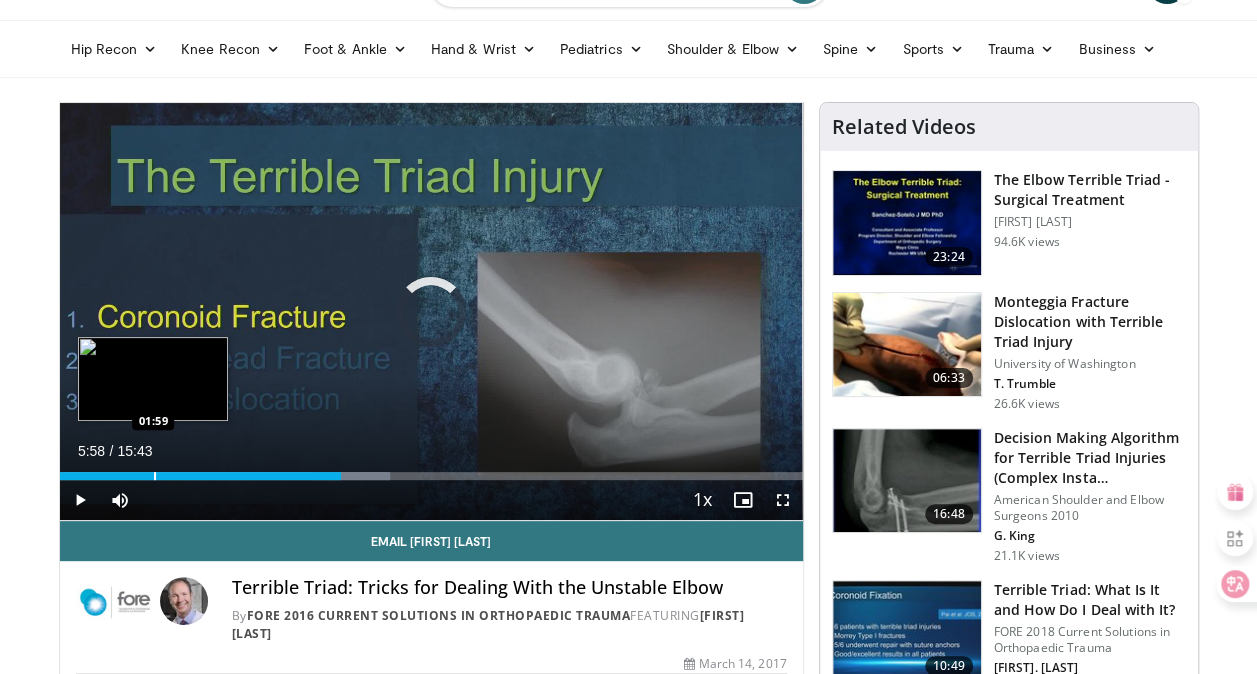 click at bounding box center [155, 476] 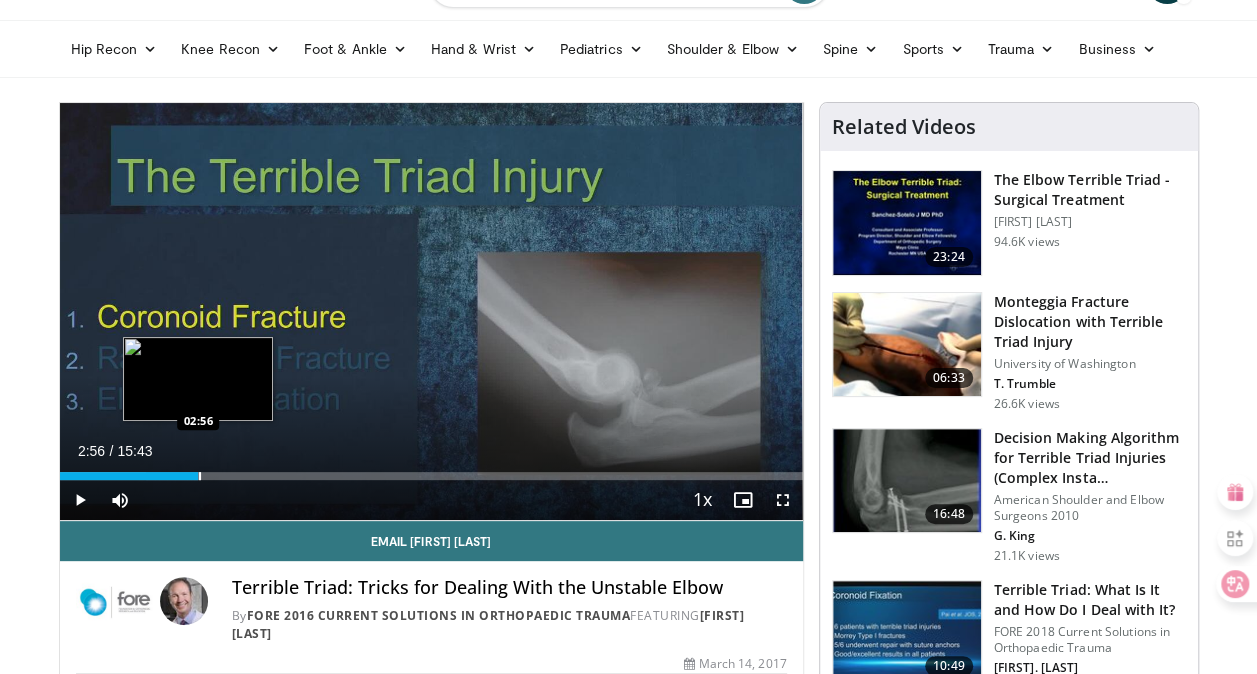 click at bounding box center (200, 476) 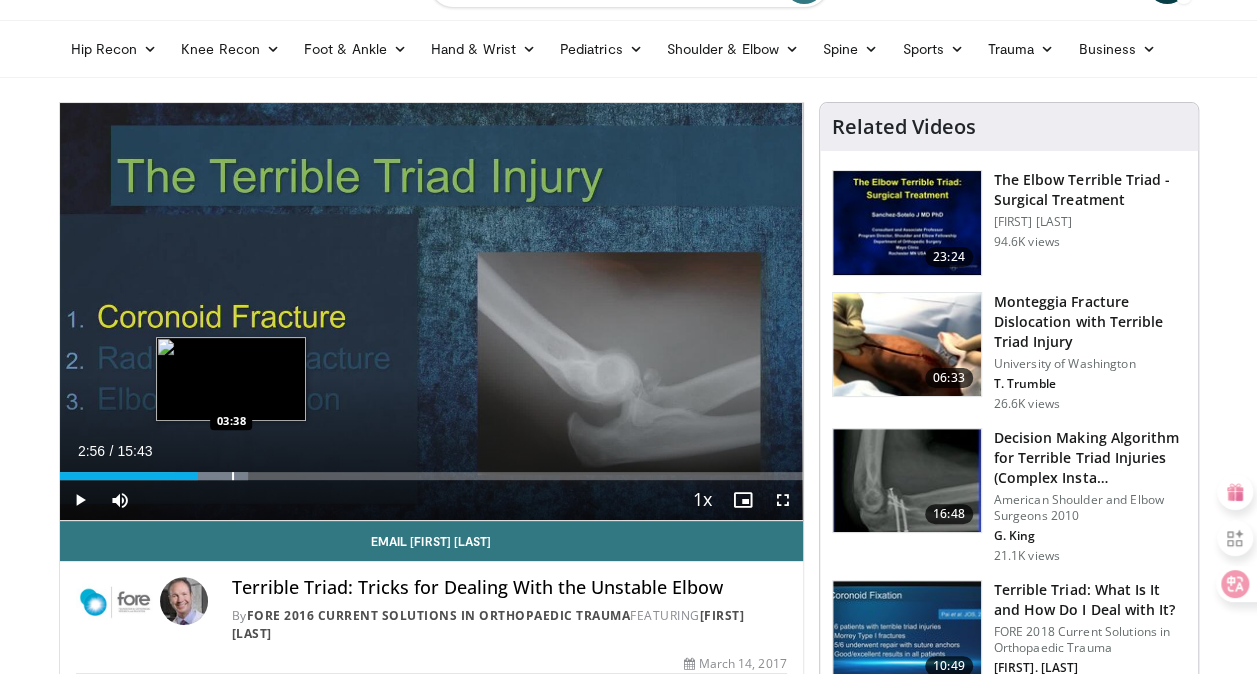 click on "Loaded :  25.38% 02:56 03:38" at bounding box center [431, 470] 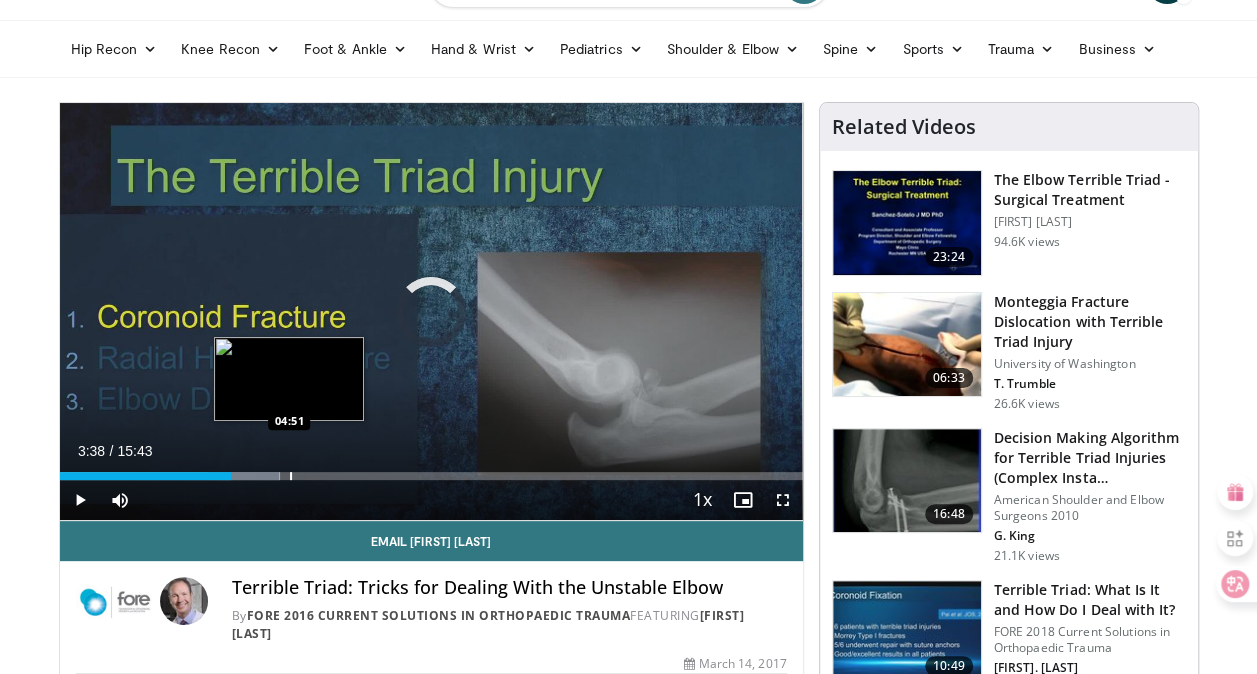 click at bounding box center [291, 476] 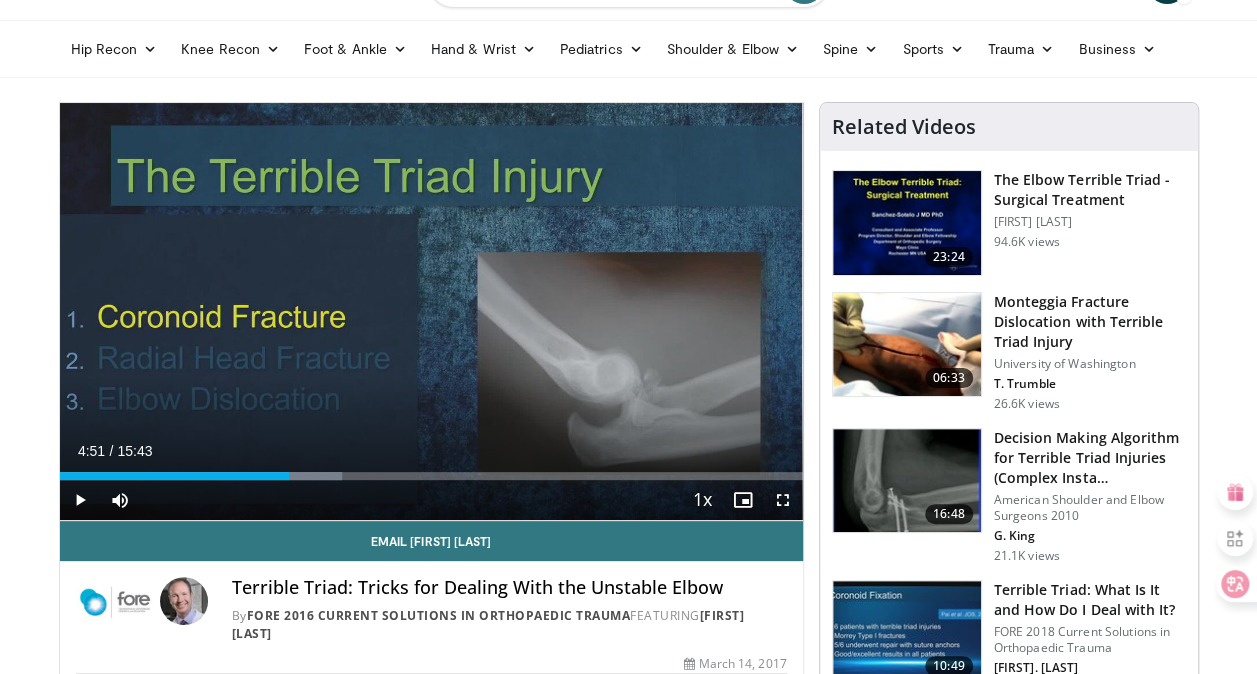 click on "Specialties
Adult & Family Medicine
Allergy, Asthma, Immunology
Anesthesiology
Cardiology
Dental
Dermatology
Endocrinology
Gastroenterology & Hepatology
General Surgery
Hematology & Oncology
Infectious Disease
Nephrology
Neurology
Neurosurgery
Obstetrics & Gynecology
Ophthalmology
Oral Maxillofacial
Orthopaedics
Otolaryngology
Pediatrics
Plastic Surgery
Podiatry
Psychiatry
Pulmonology
Radiation Oncology
Radiology
Rheumatology
Urology" at bounding box center [628, 1553] 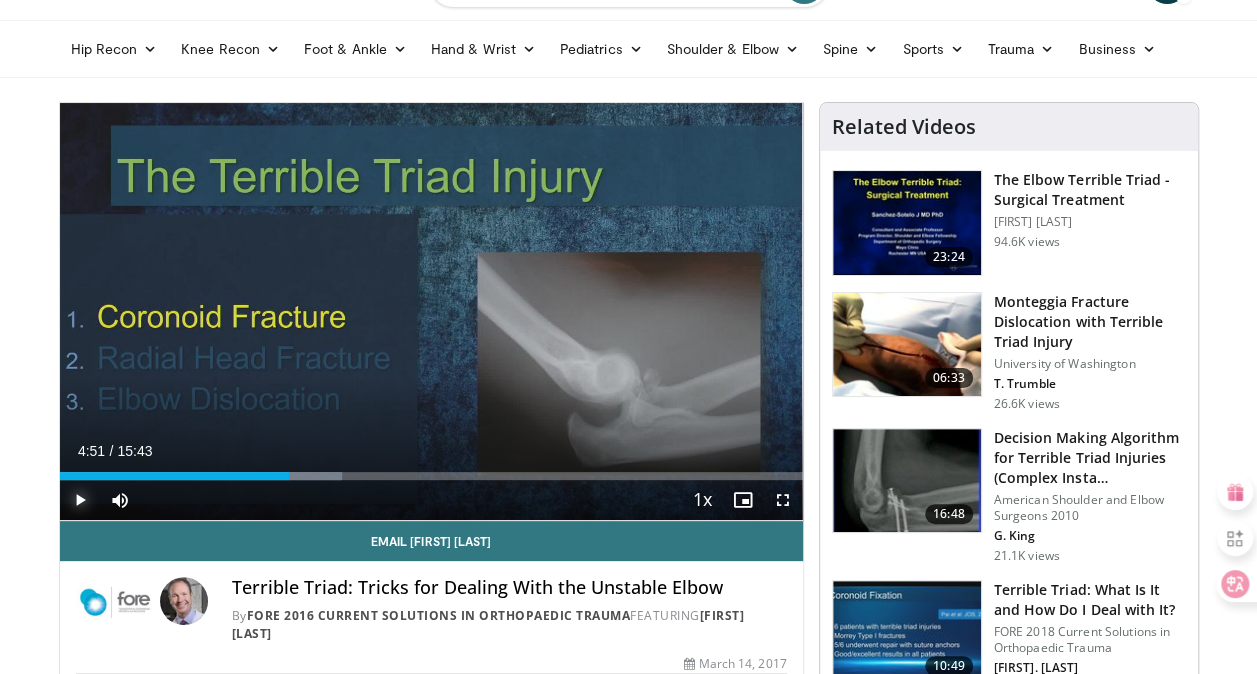 click at bounding box center [80, 500] 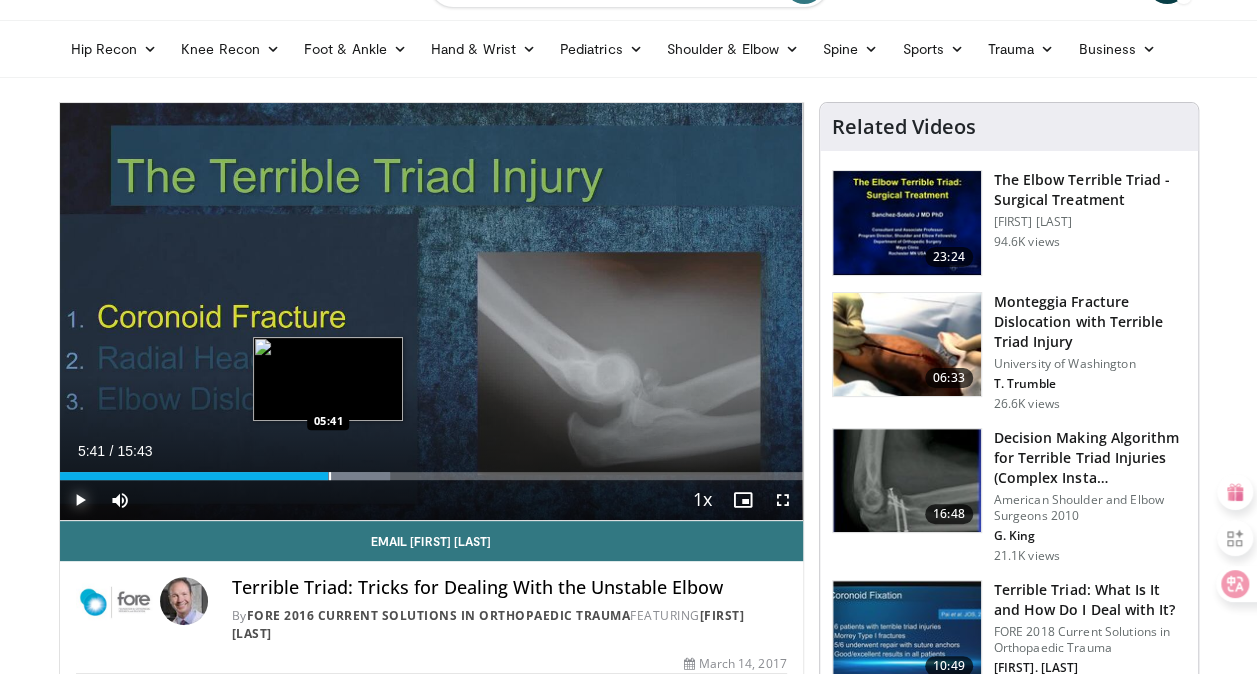 click at bounding box center (330, 476) 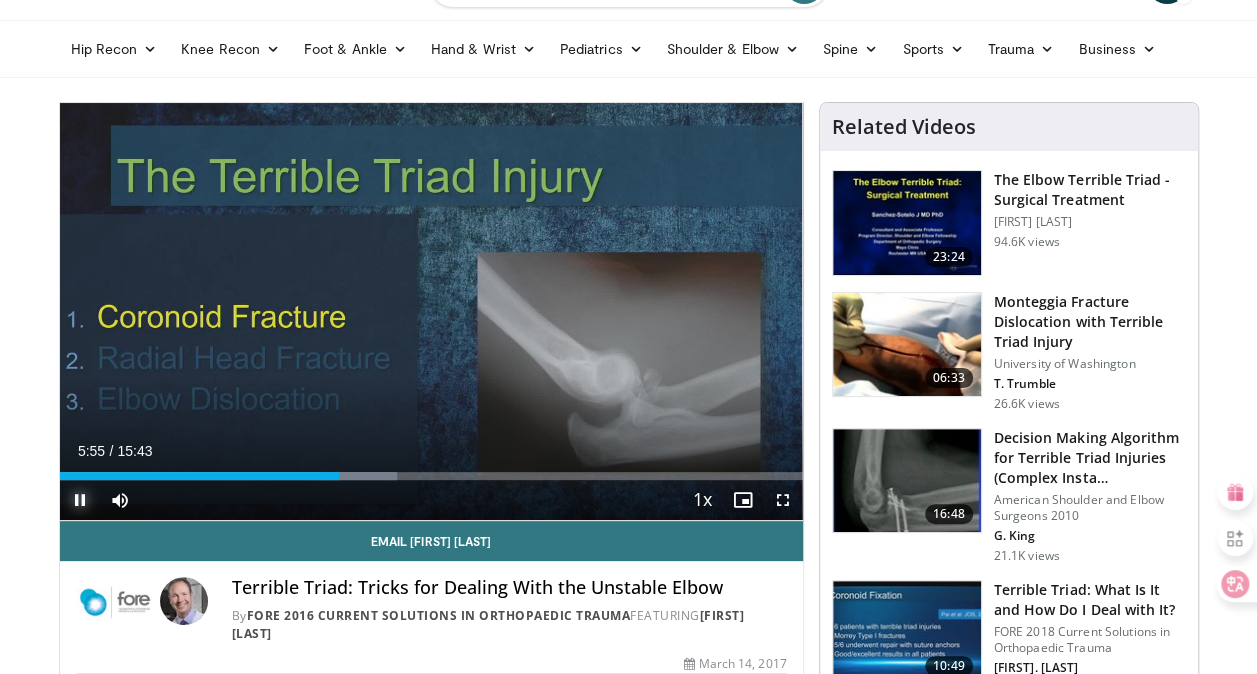 click on "**********" at bounding box center (431, 312) 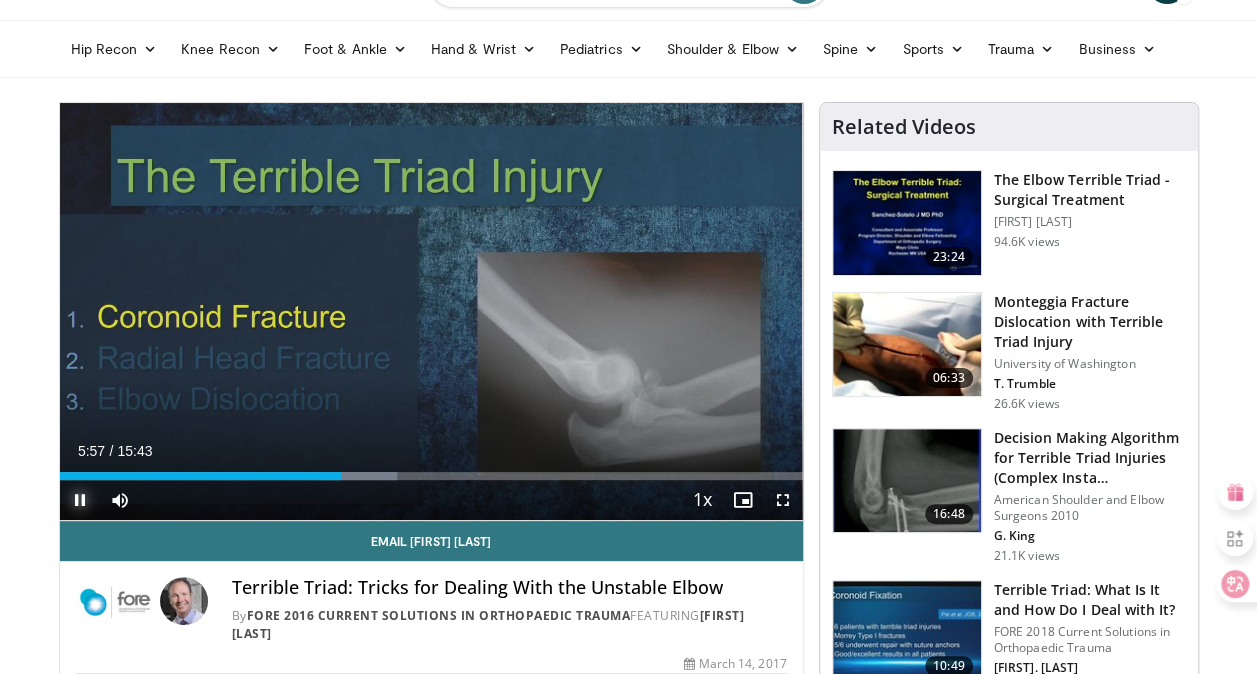 click at bounding box center (80, 500) 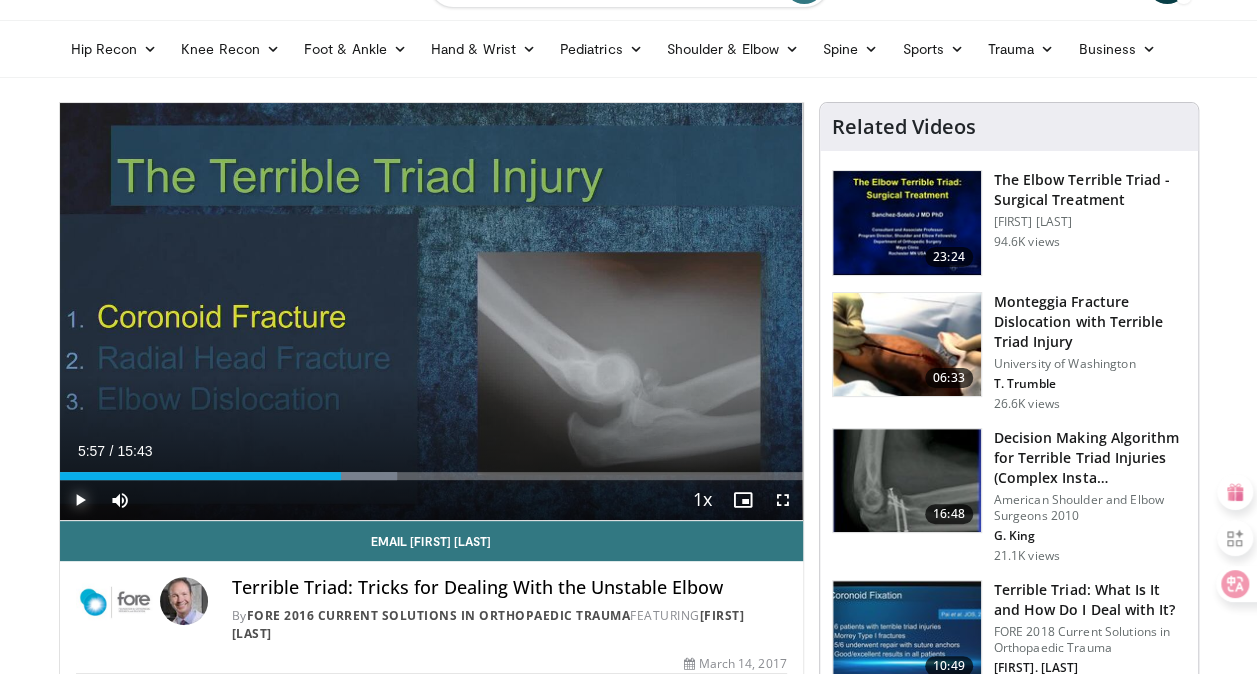 click at bounding box center (80, 500) 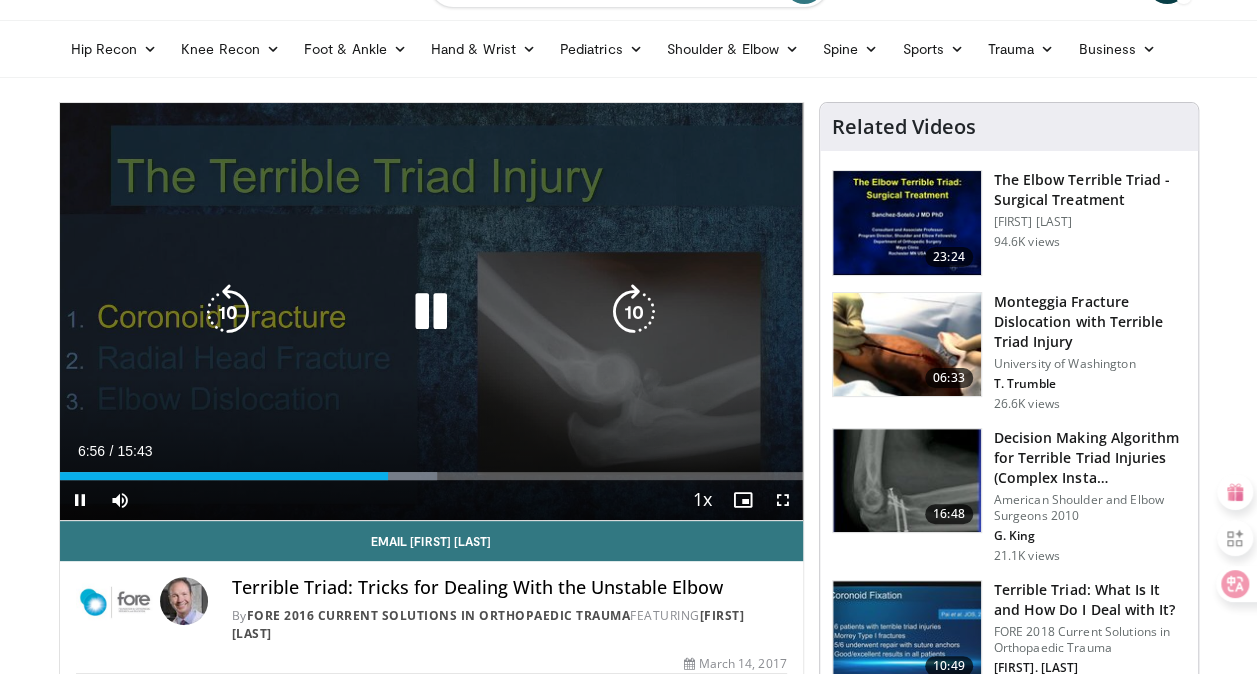 click at bounding box center [431, 312] 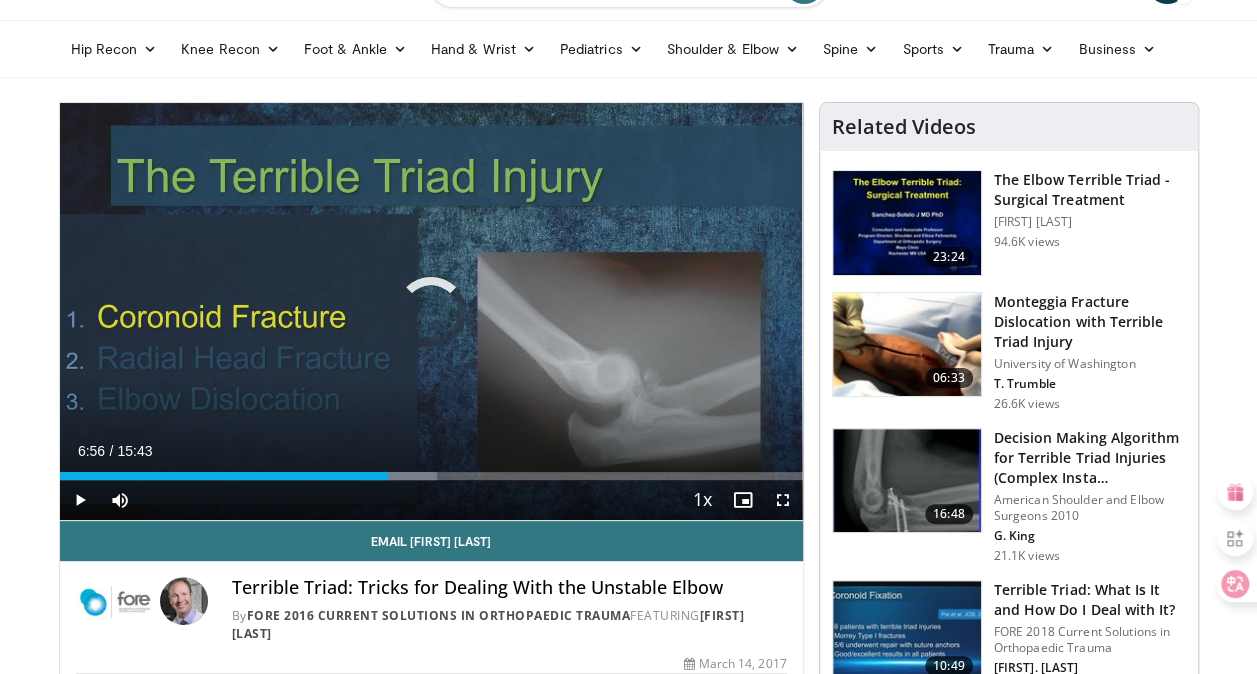 click at bounding box center (368, 476) 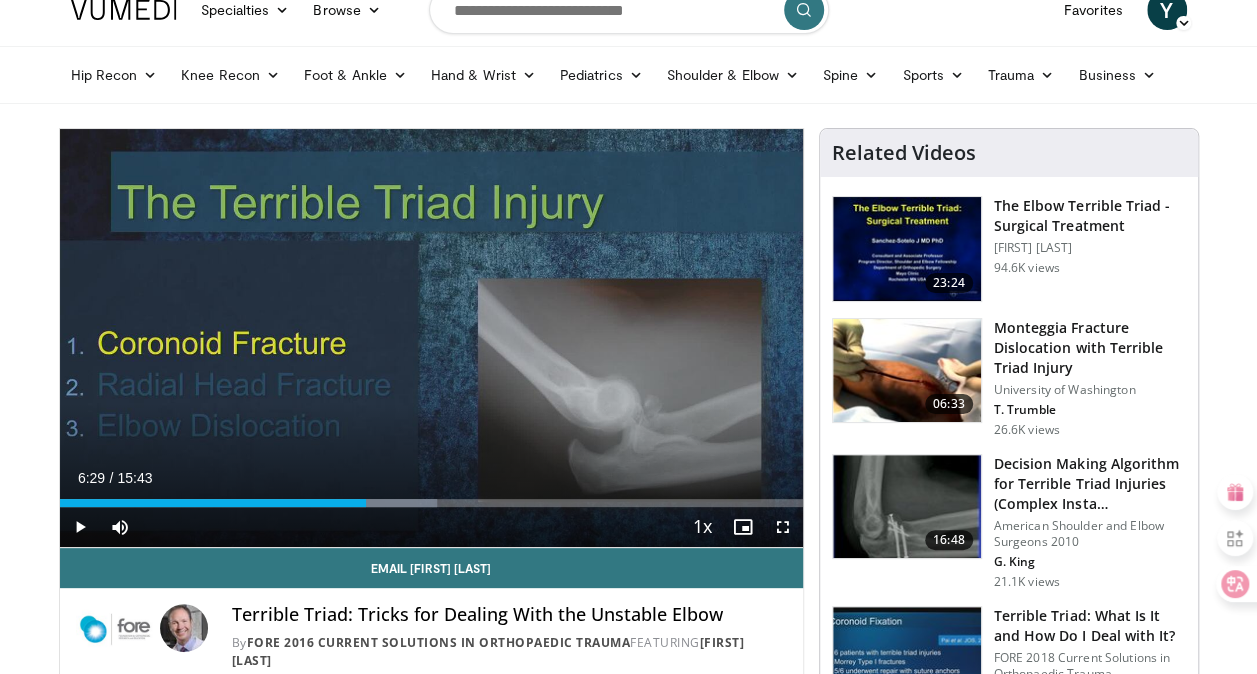 scroll, scrollTop: 0, scrollLeft: 0, axis: both 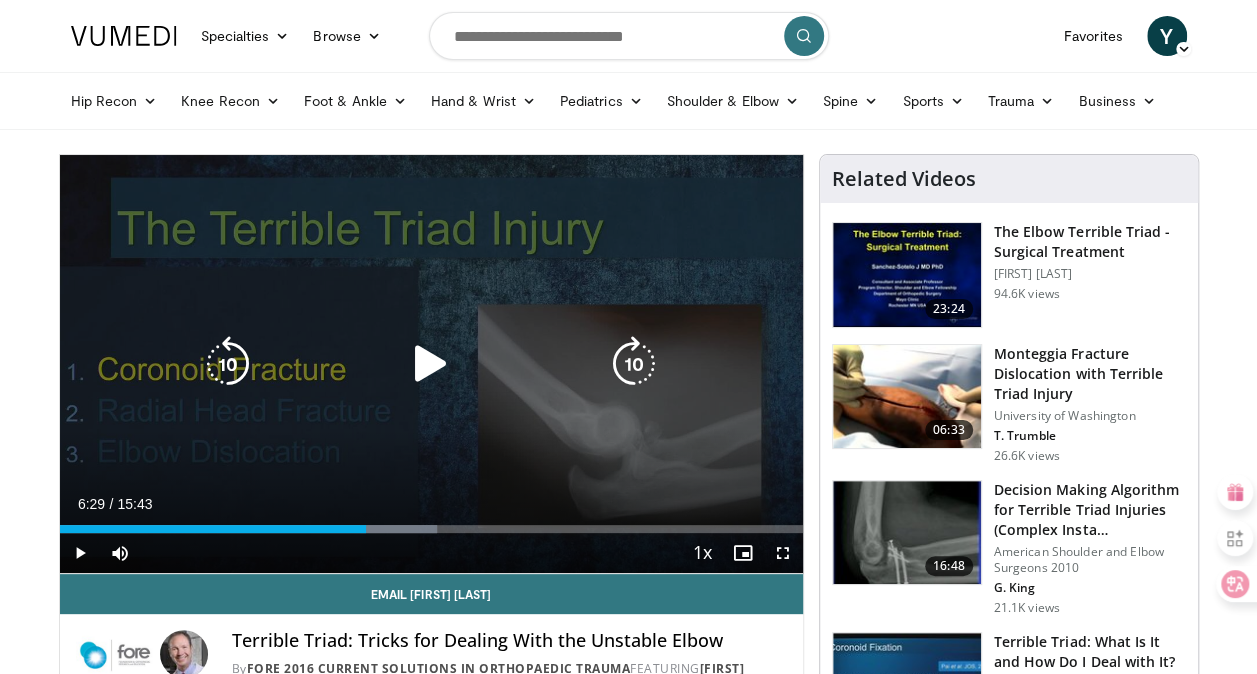 click at bounding box center [431, 364] 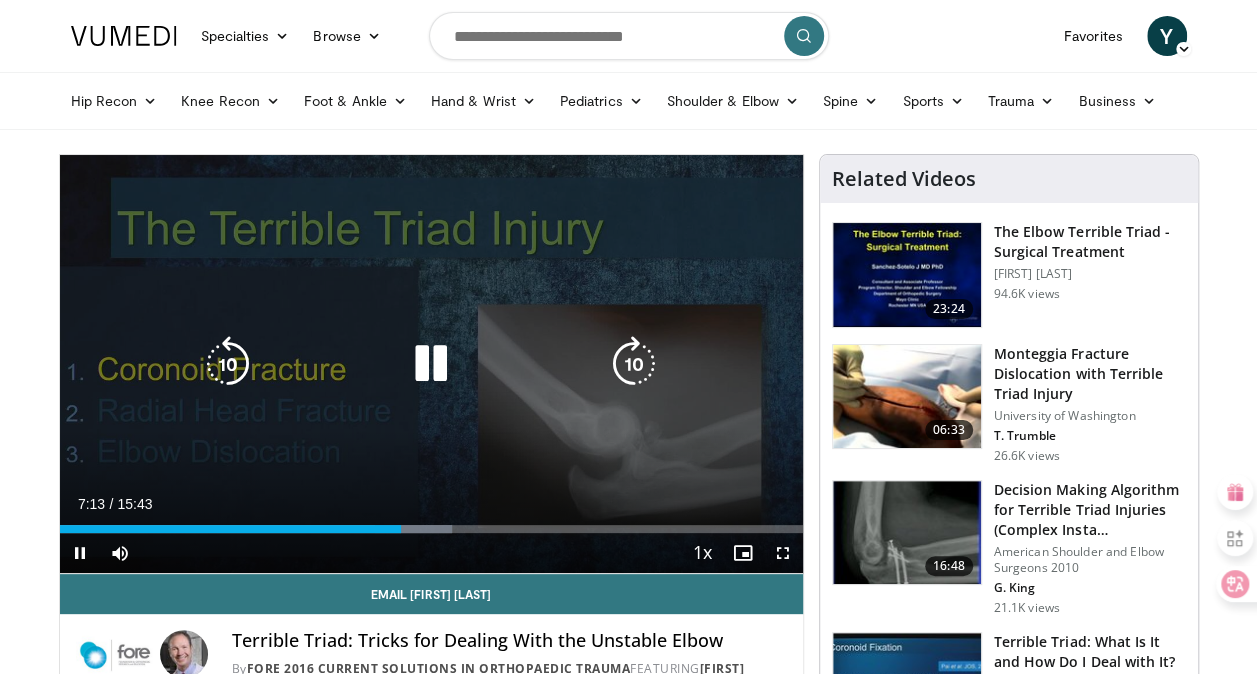 click at bounding box center [431, 364] 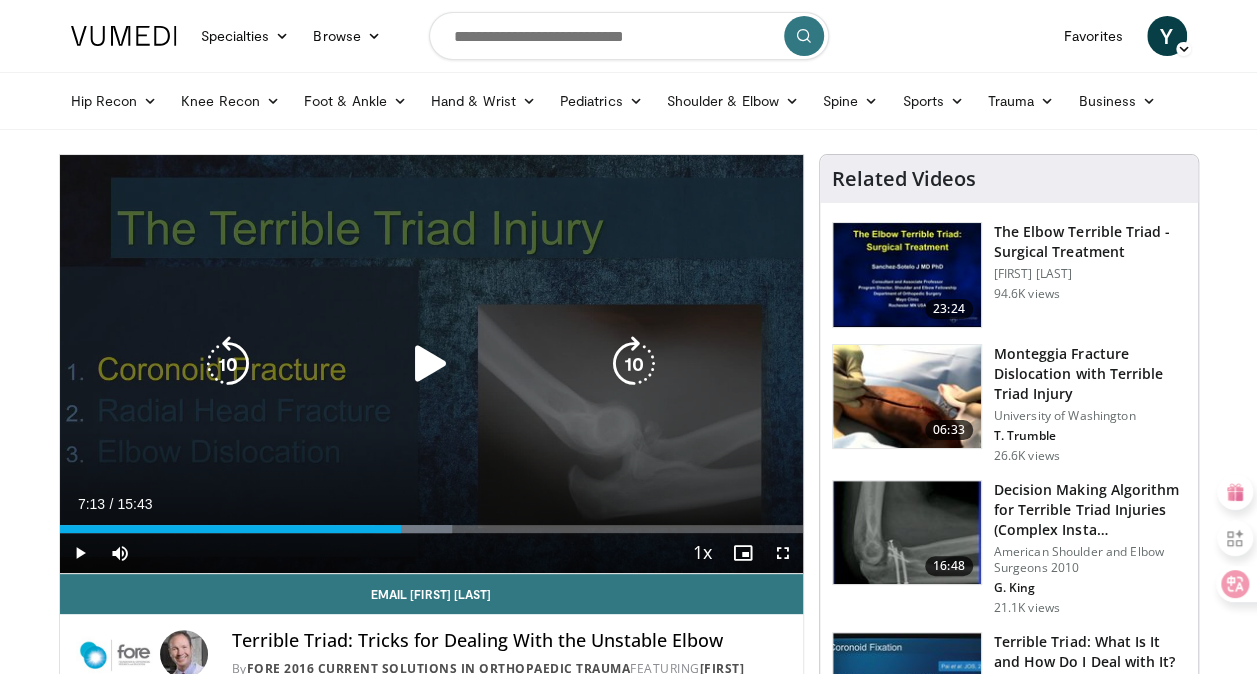click on "10 seconds
Tap to unmute" at bounding box center [431, 364] 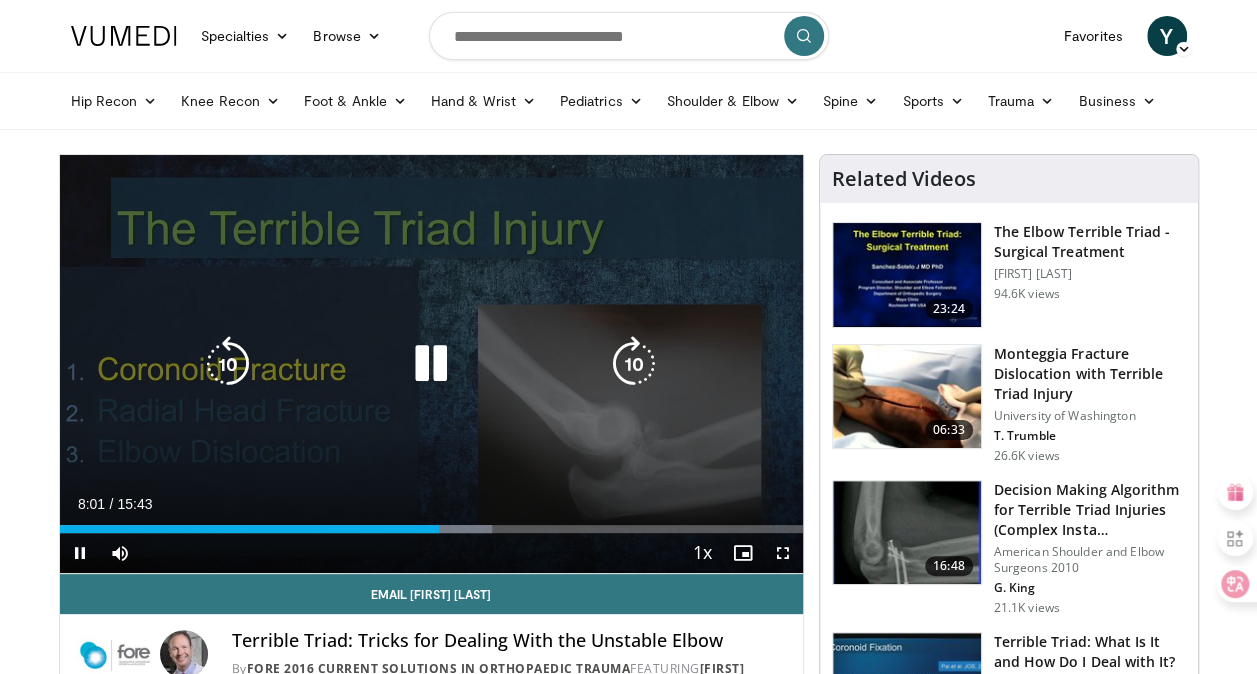 click at bounding box center (431, 364) 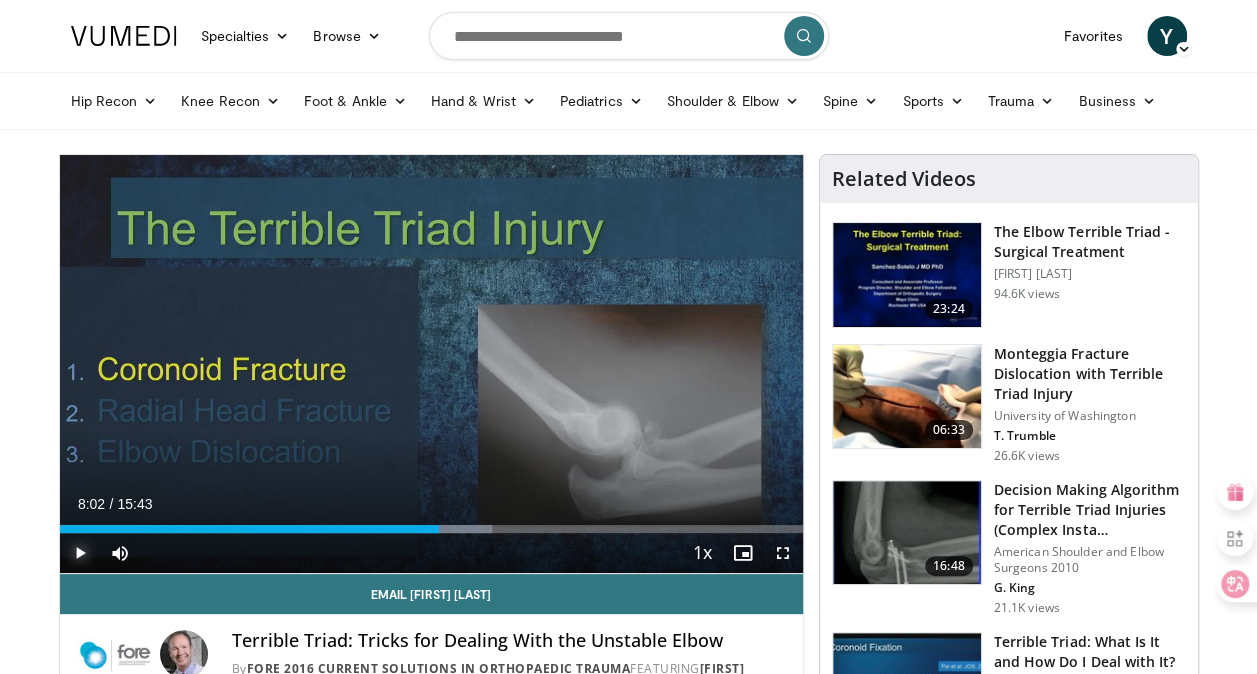 click at bounding box center [80, 553] 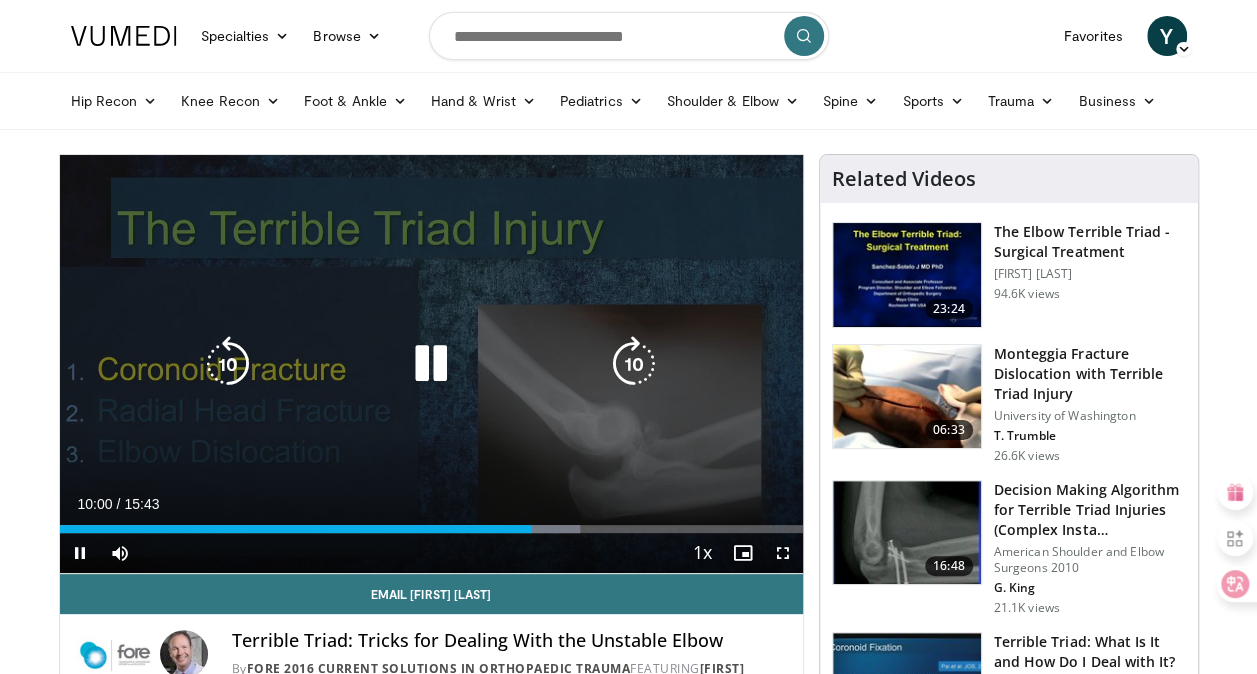 click at bounding box center [431, 364] 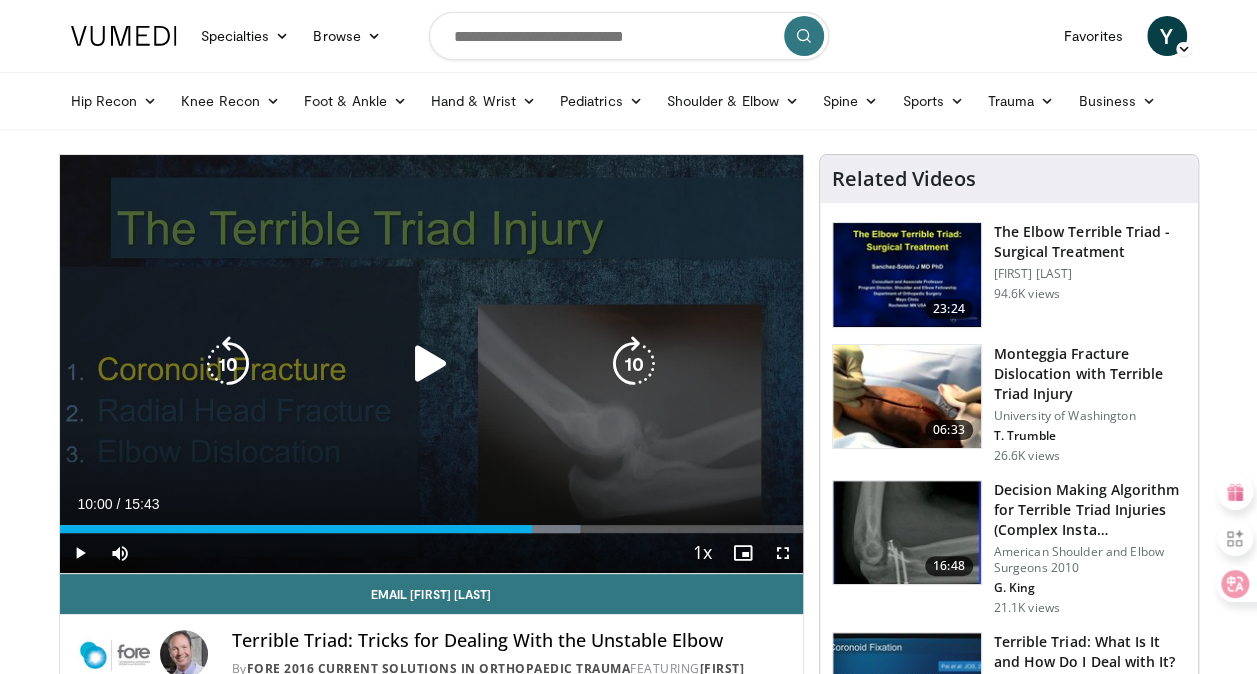 click at bounding box center (431, 364) 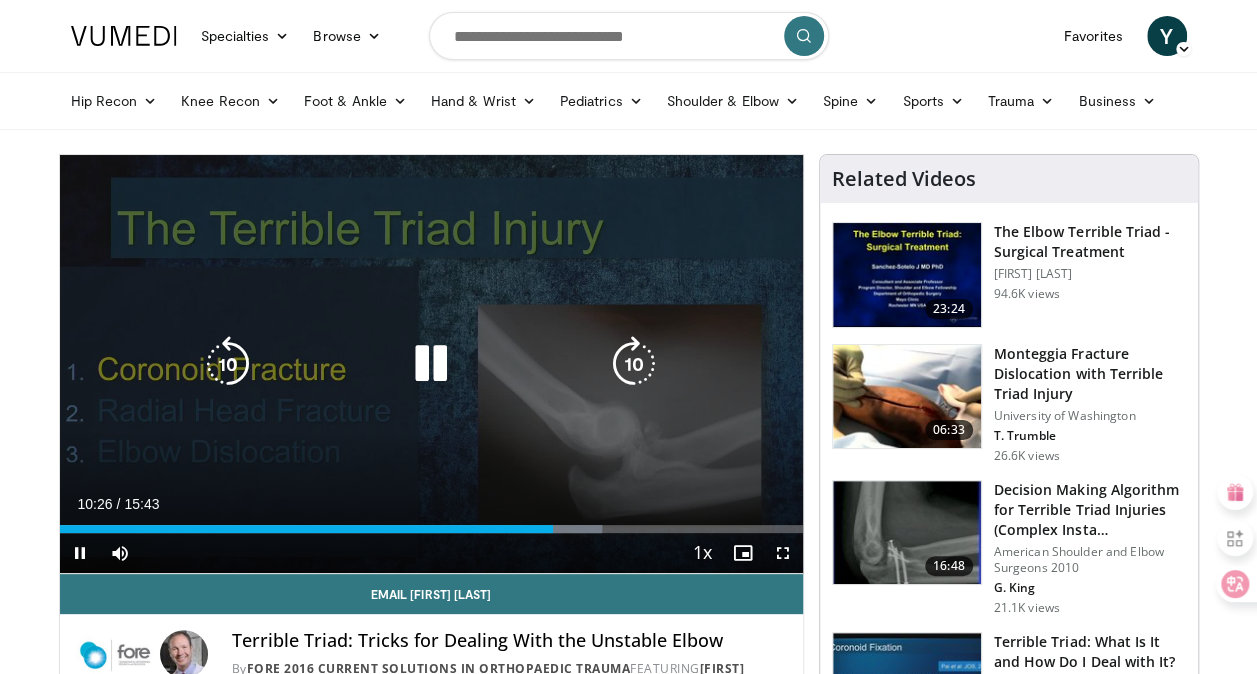 click at bounding box center [431, 364] 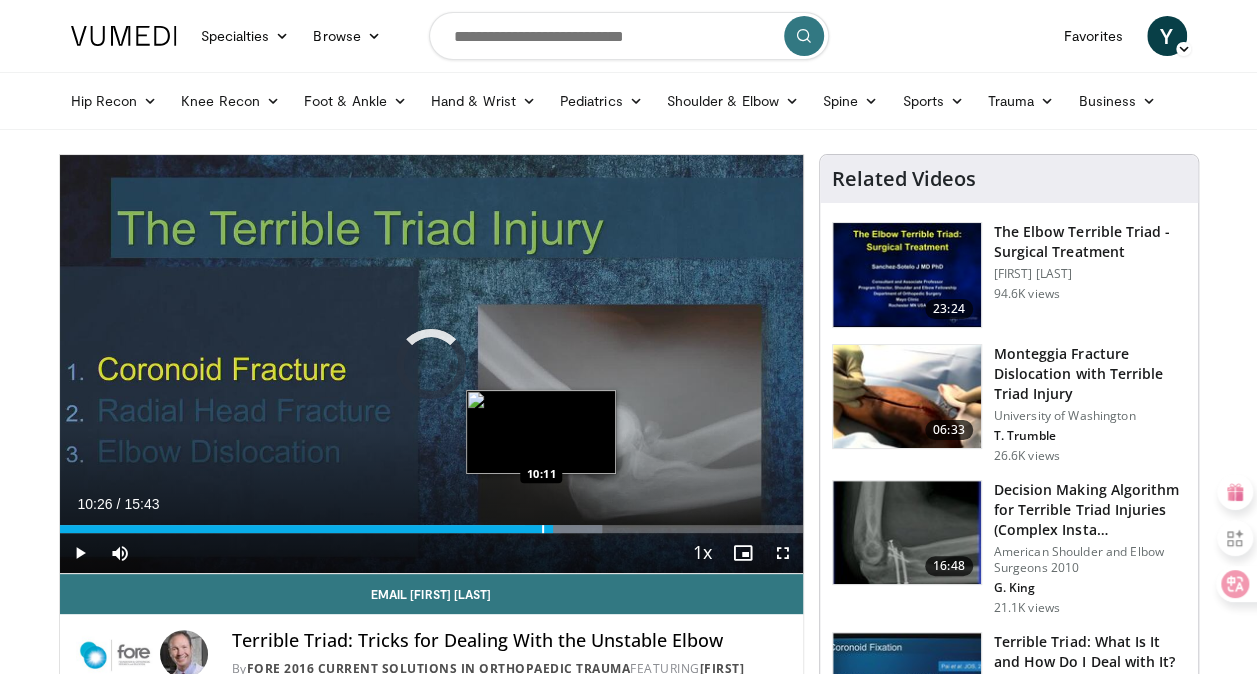 click at bounding box center [543, 529] 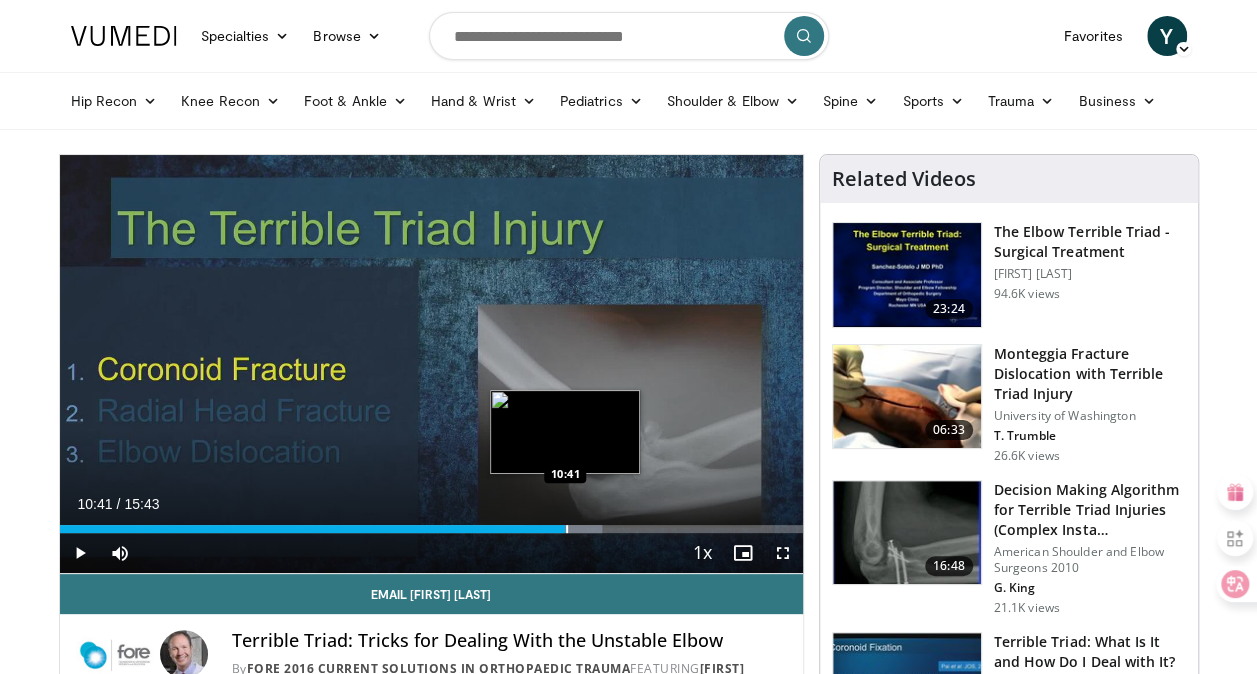 click at bounding box center (567, 529) 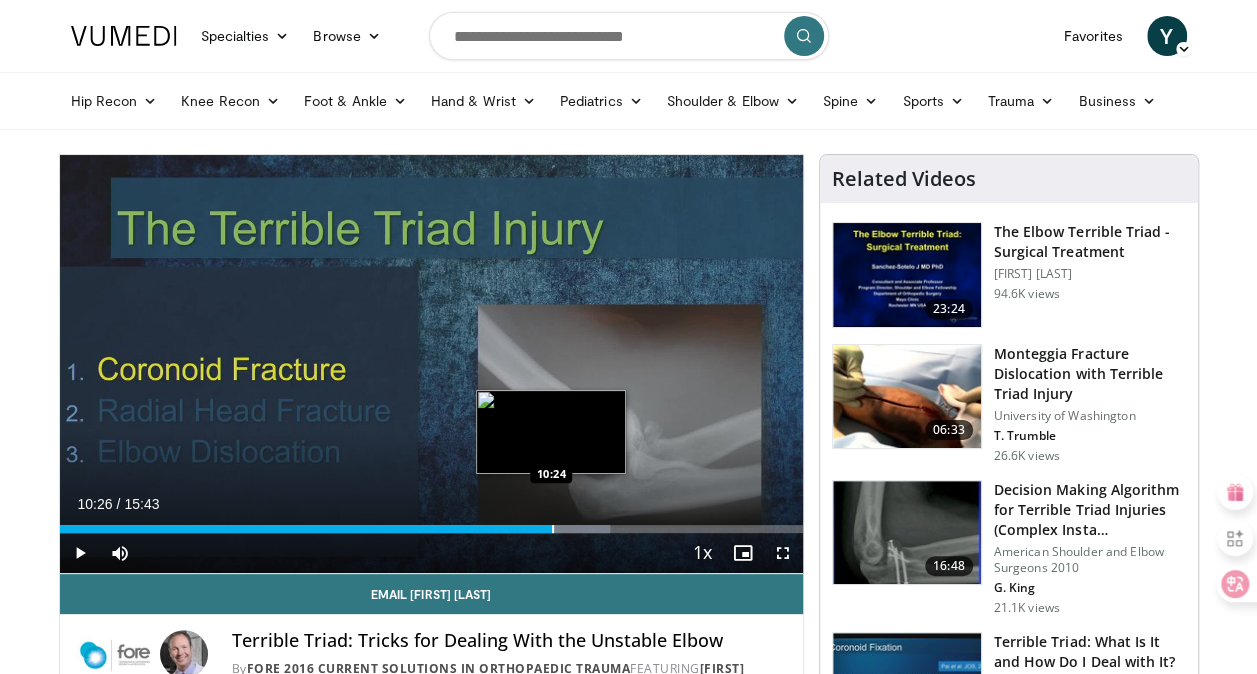 click at bounding box center [553, 529] 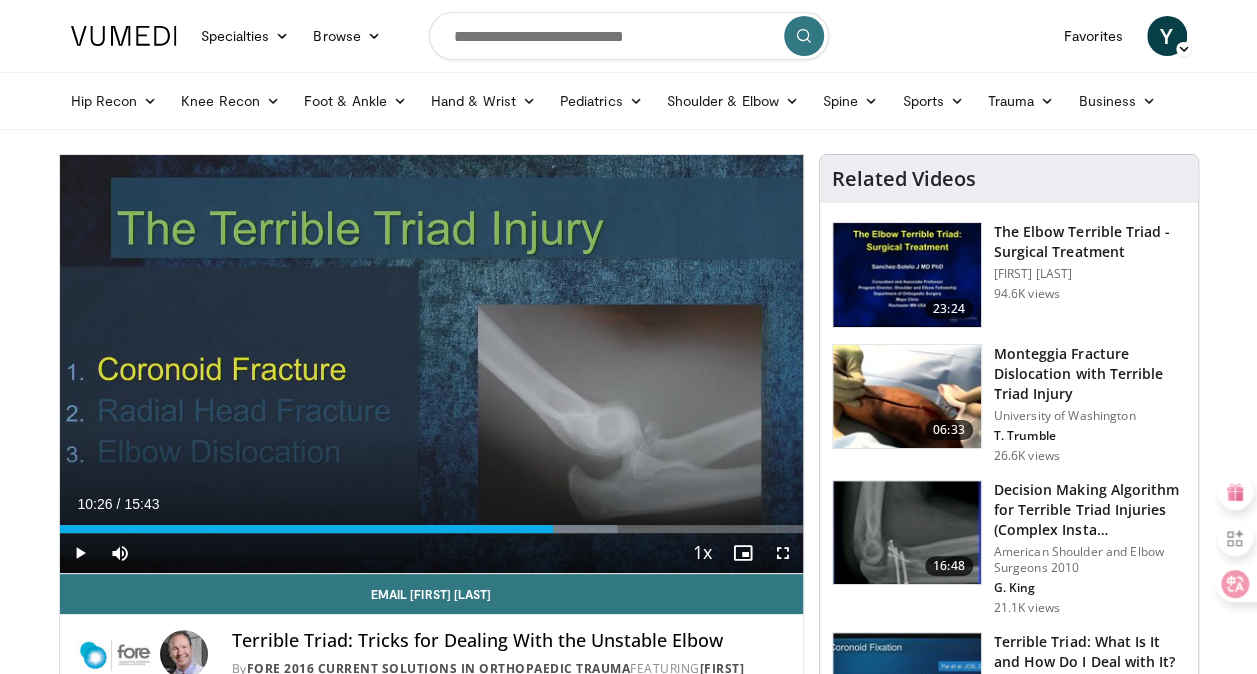 click on "Current Time  10:26 / Duration  15:43 Play Skip Backward Skip Forward Mute 0% Loaded :  75.10% 10:26 05:38 Stream Type  LIVE Seek to live, currently behind live LIVE   1x Playback Rate 0.5x 0.75x 1x , selected 1.25x 1.5x 1.75x 2x Chapters Chapters Descriptions descriptions off , selected Captions captions settings , opens captions settings dialog captions off , selected Audio Track en (Main) , selected Fullscreen Enable picture-in-picture mode" at bounding box center (431, 553) 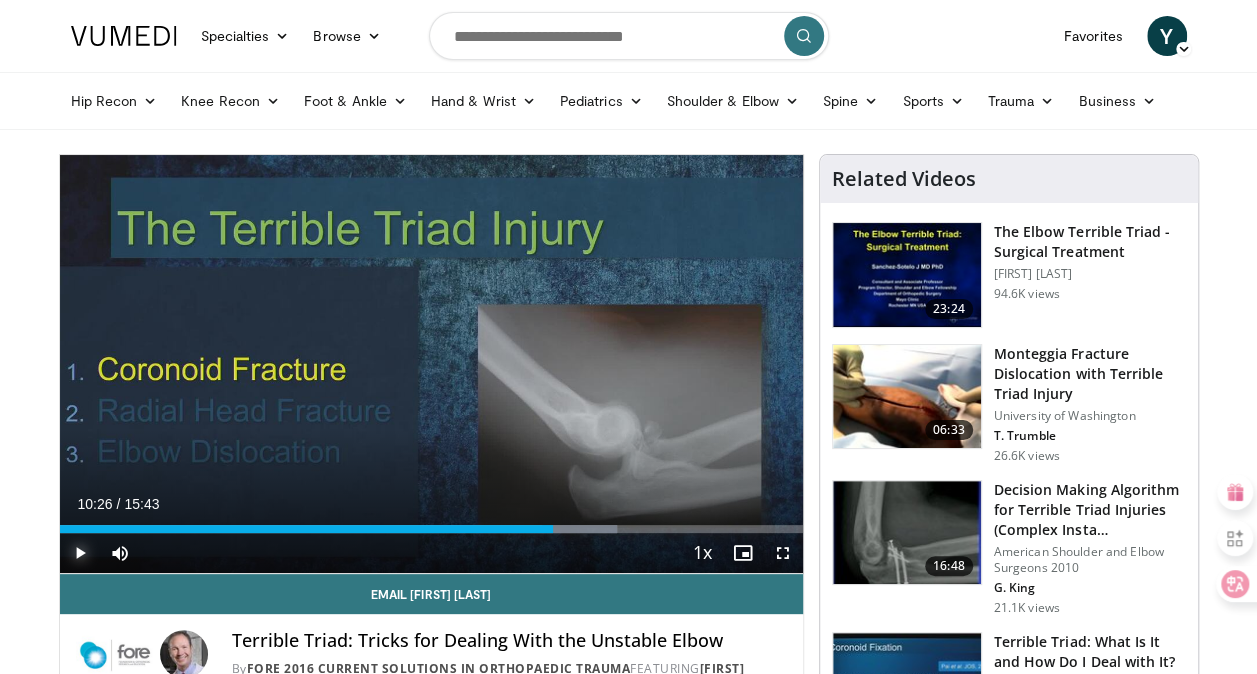 click at bounding box center [80, 553] 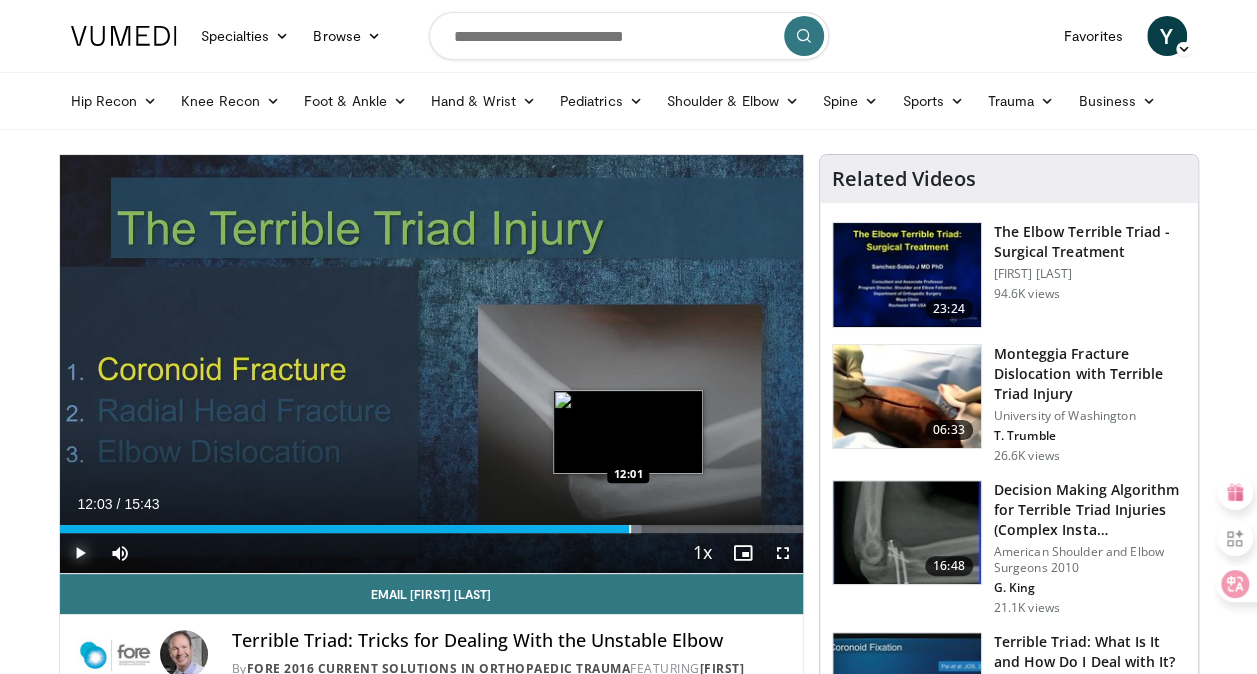 click at bounding box center [630, 529] 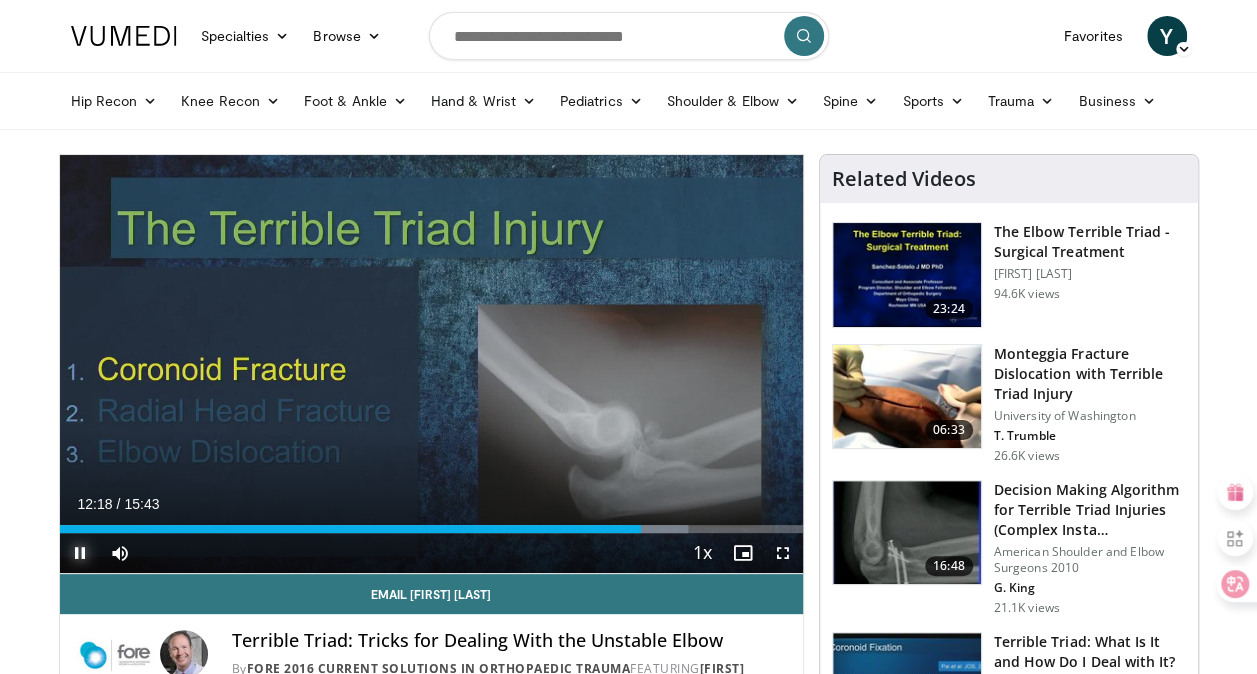 click at bounding box center (80, 553) 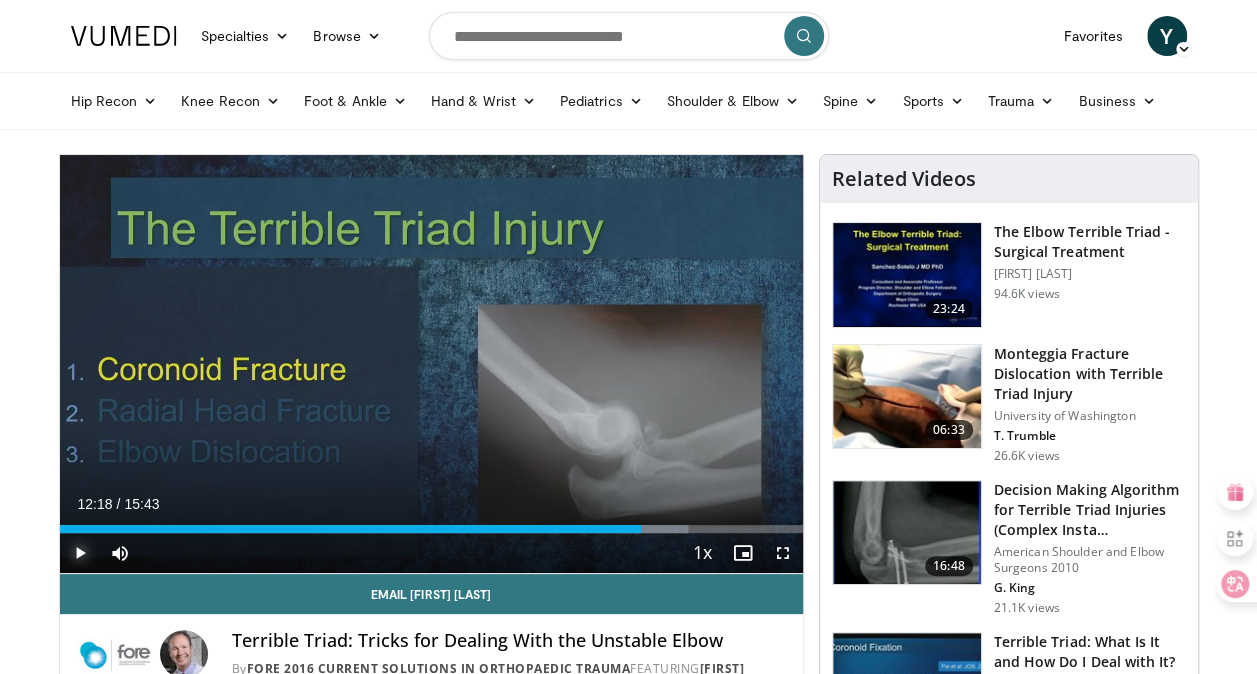 click at bounding box center [80, 553] 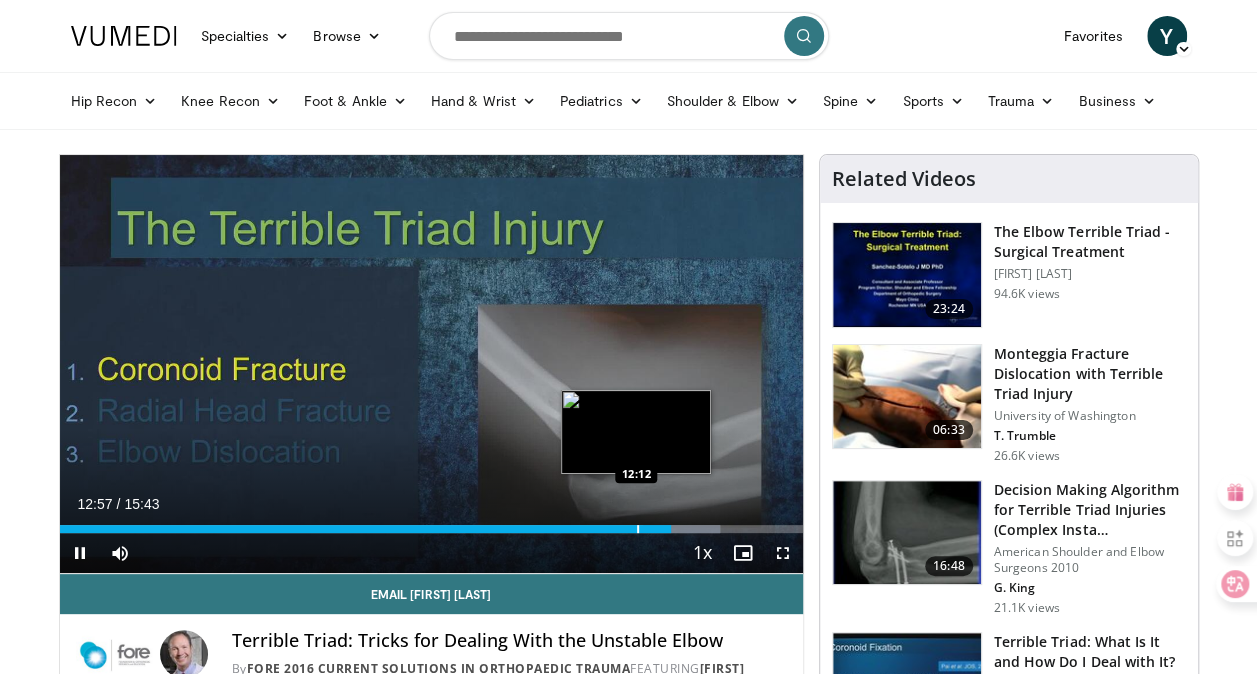 click on "**********" at bounding box center (431, 364) 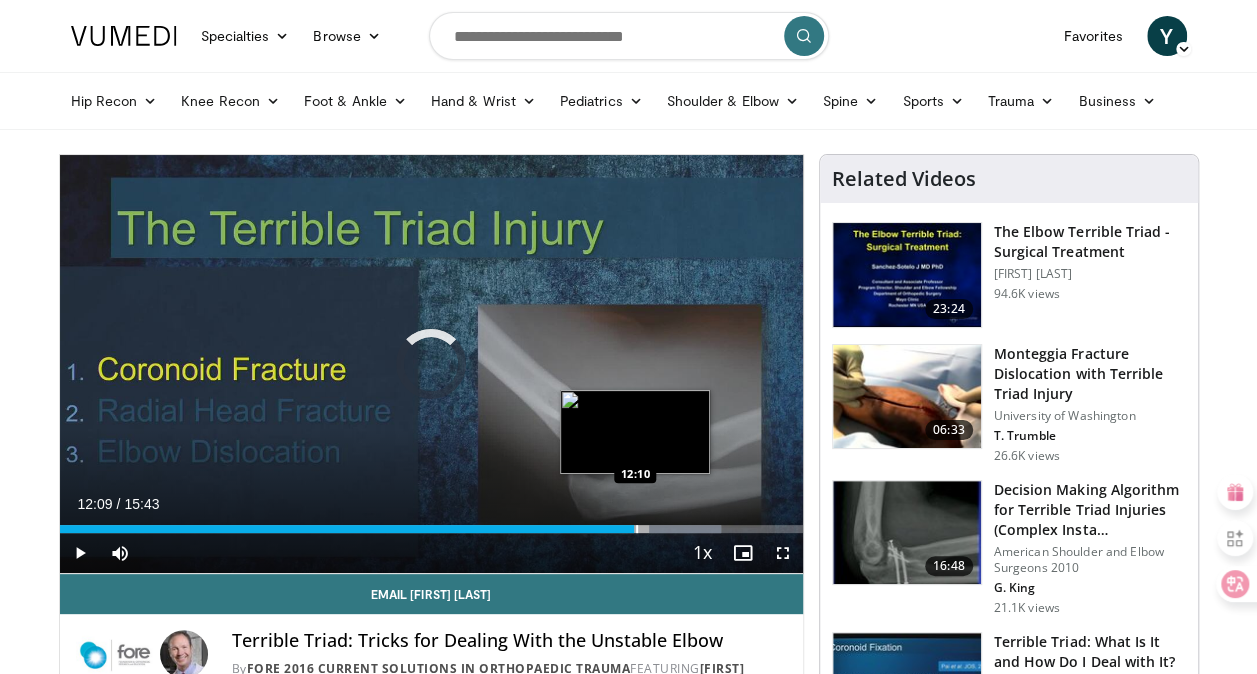 click on "Loaded :  89.08% 12:09 12:10" at bounding box center (431, 529) 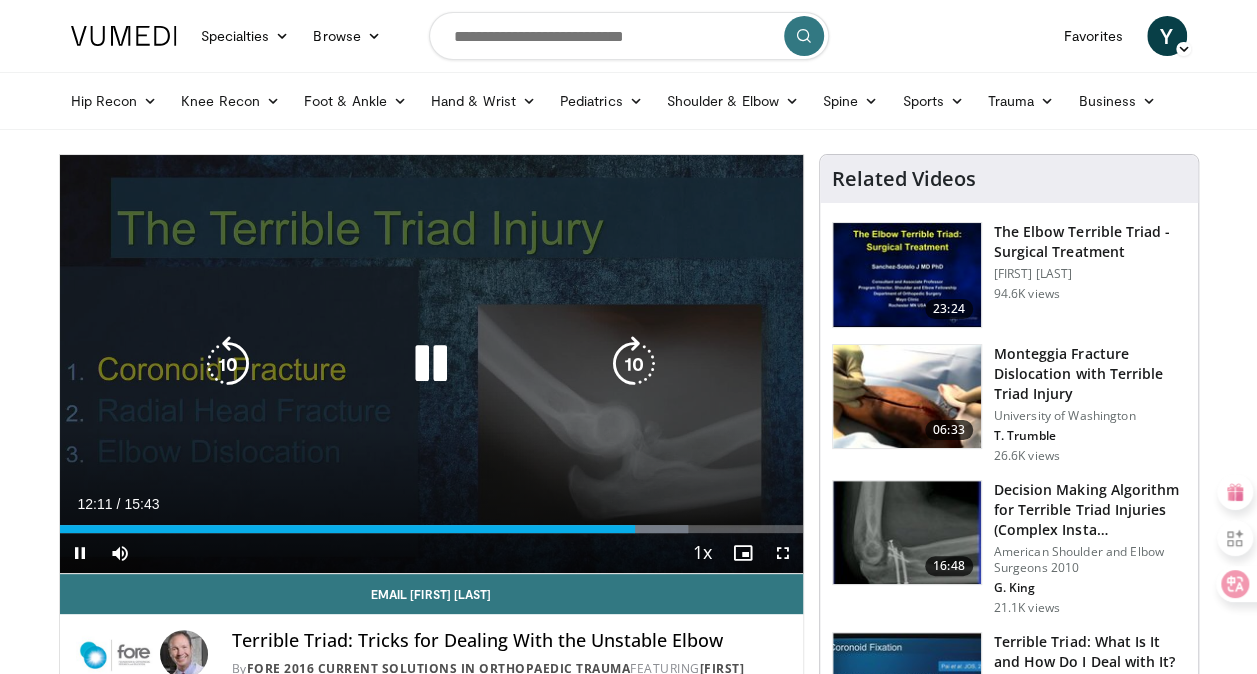 click on "**********" at bounding box center (431, 364) 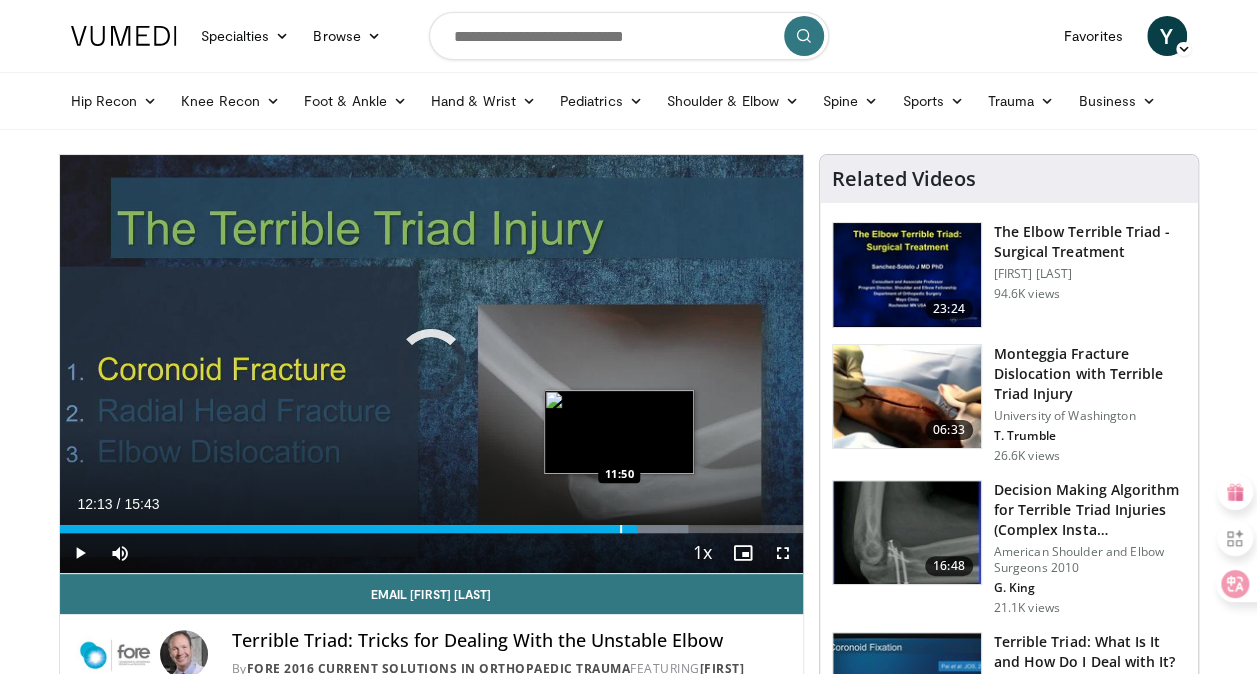 click at bounding box center (621, 529) 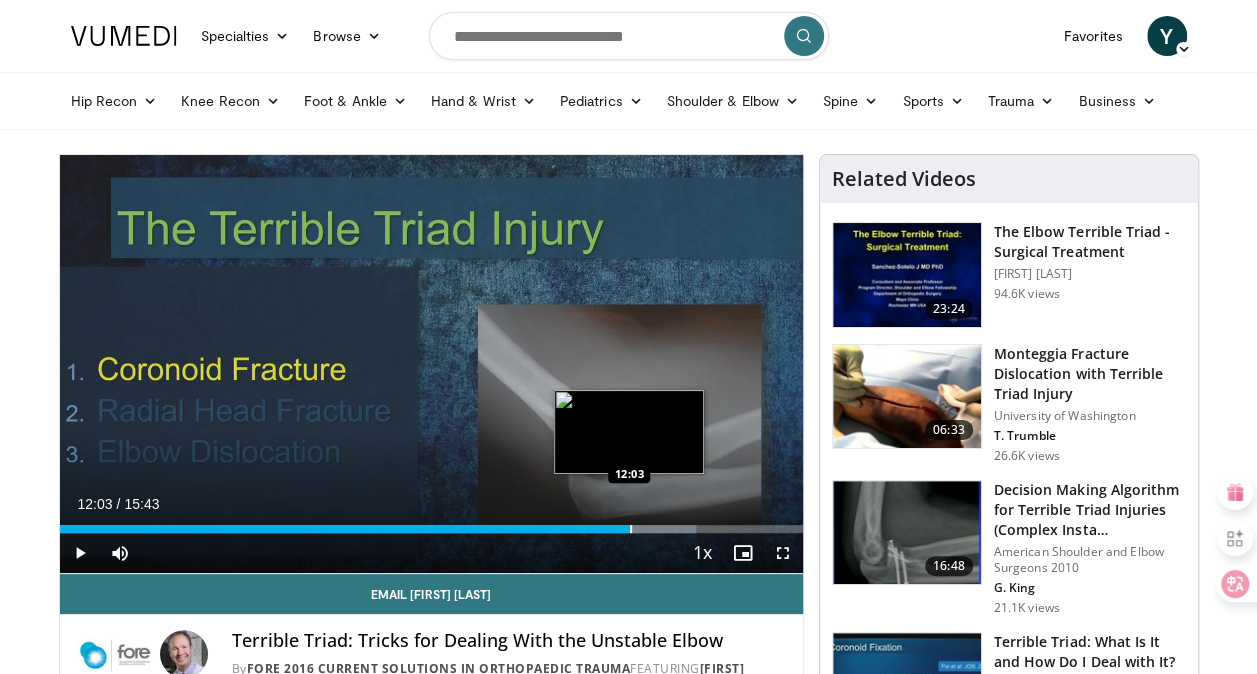 click at bounding box center [631, 529] 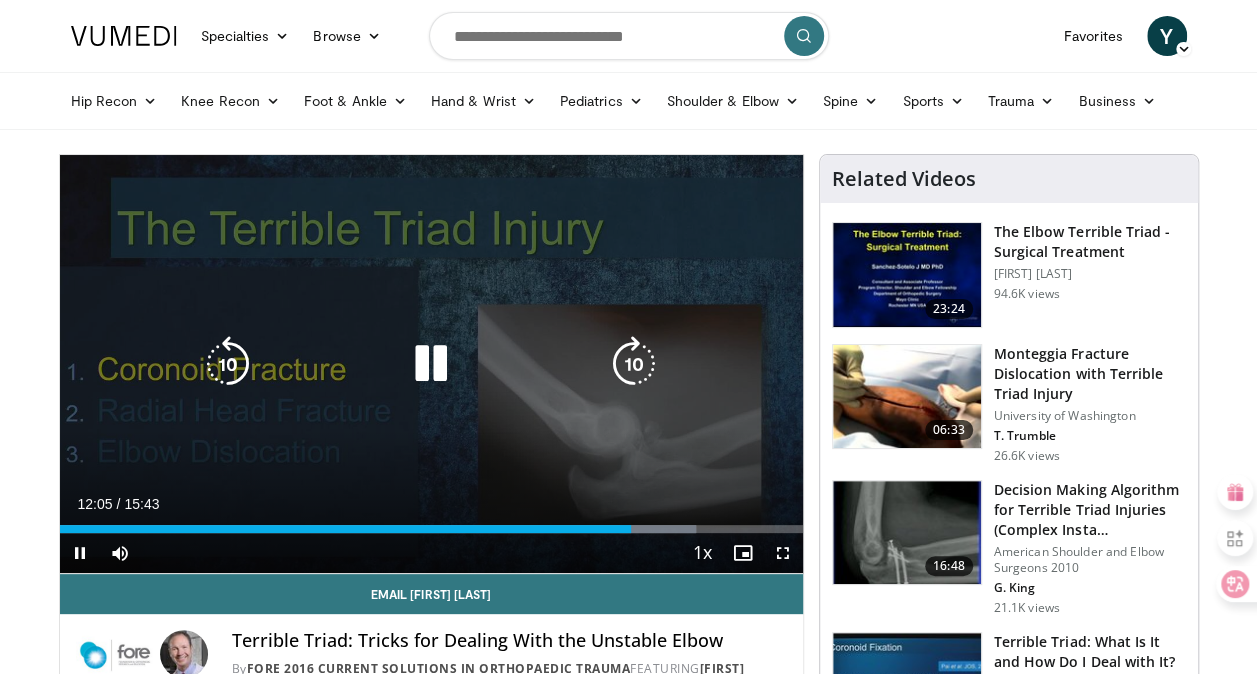 click at bounding box center [431, 364] 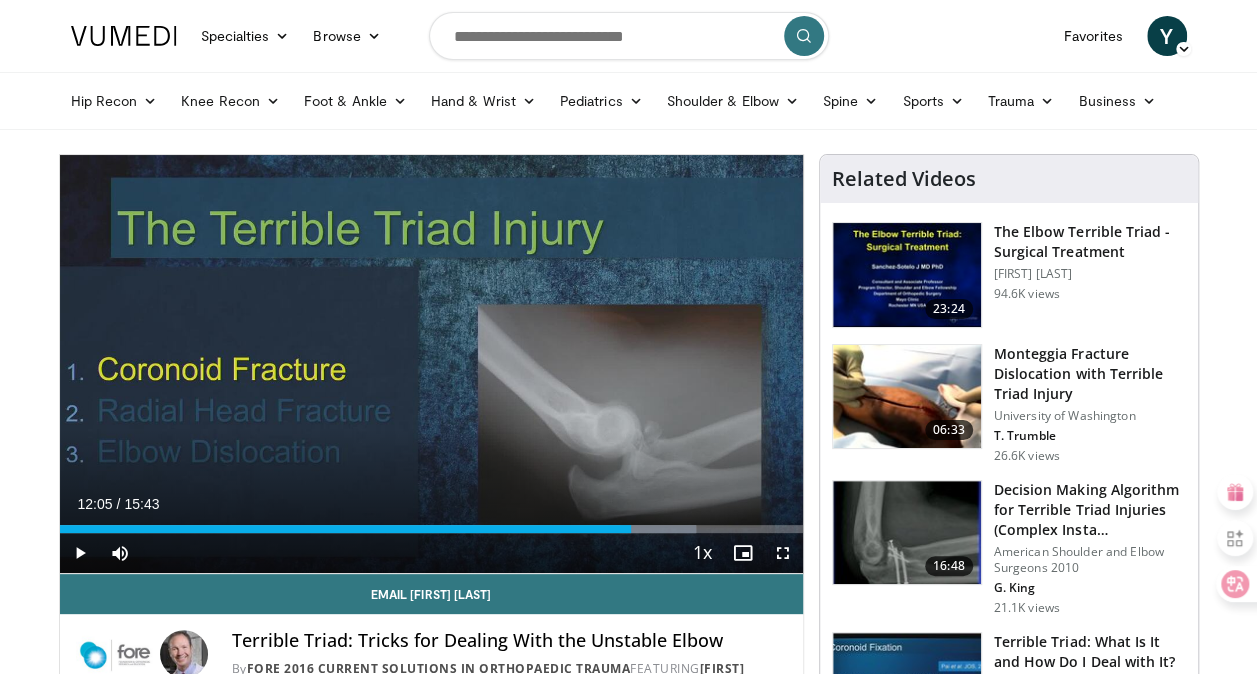 click on "The Elbow Terrible Triad - Surgical Treatment" at bounding box center [1090, 242] 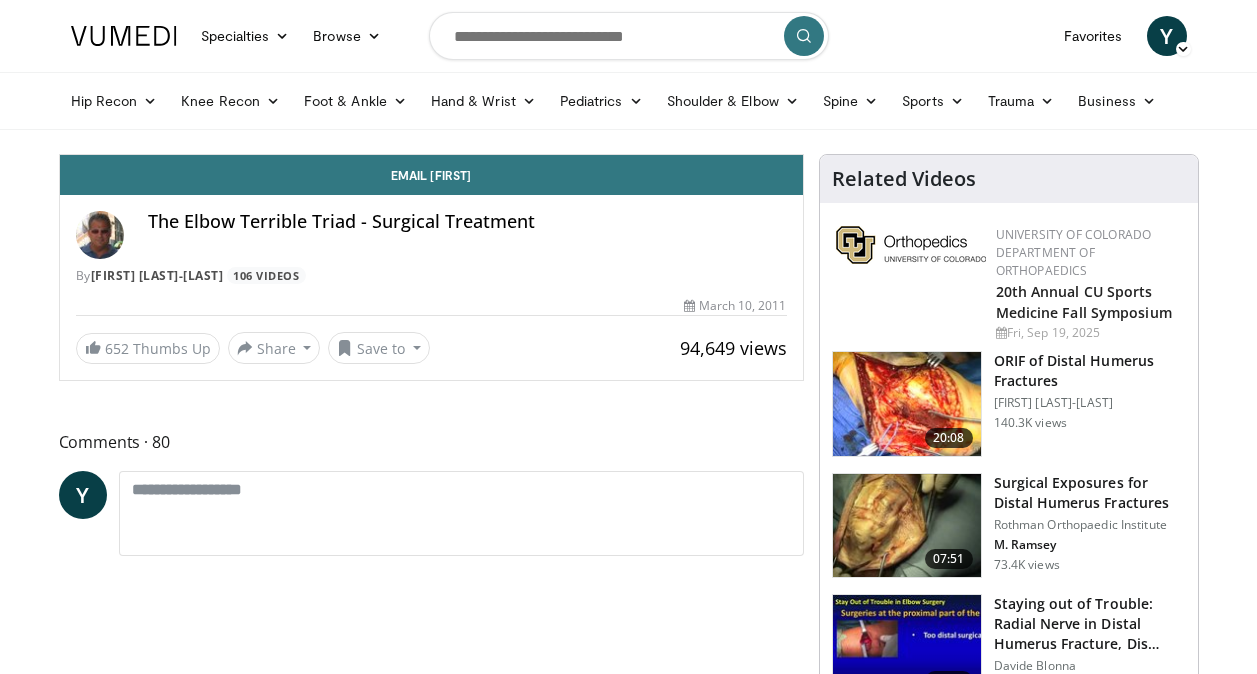 scroll, scrollTop: 0, scrollLeft: 0, axis: both 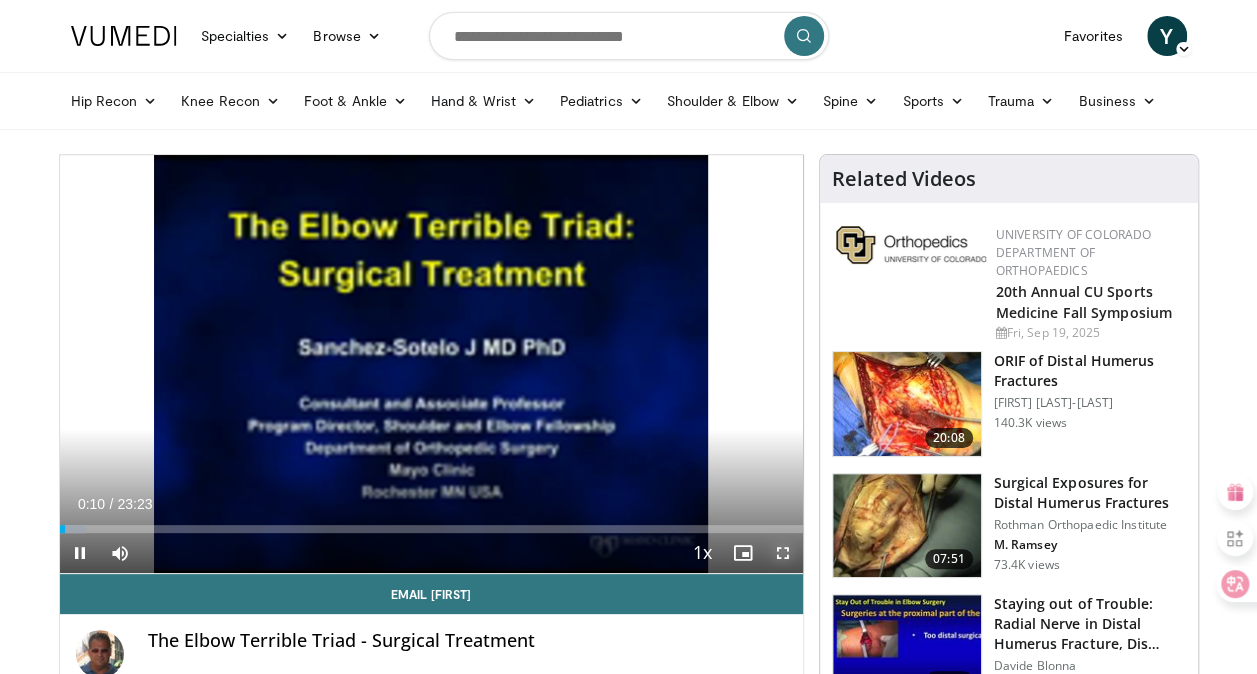 click at bounding box center [783, 553] 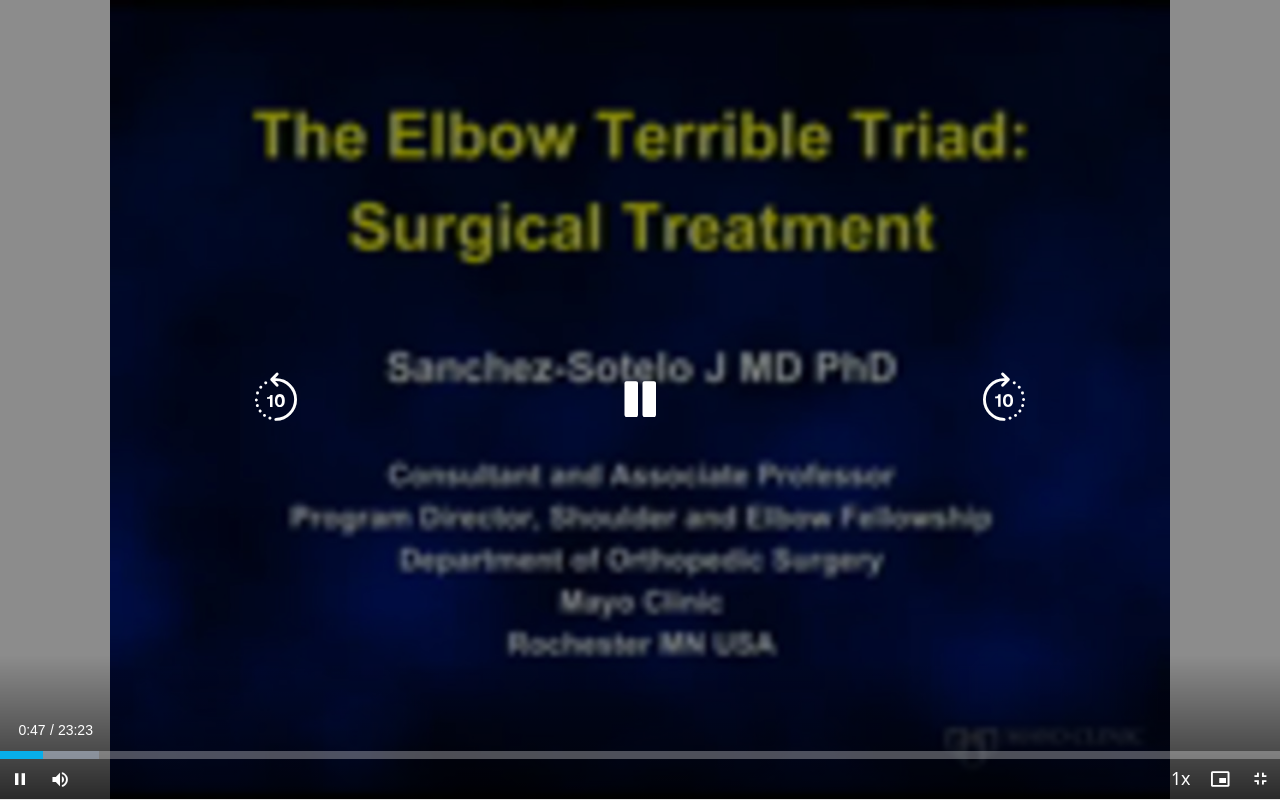 click at bounding box center (640, 400) 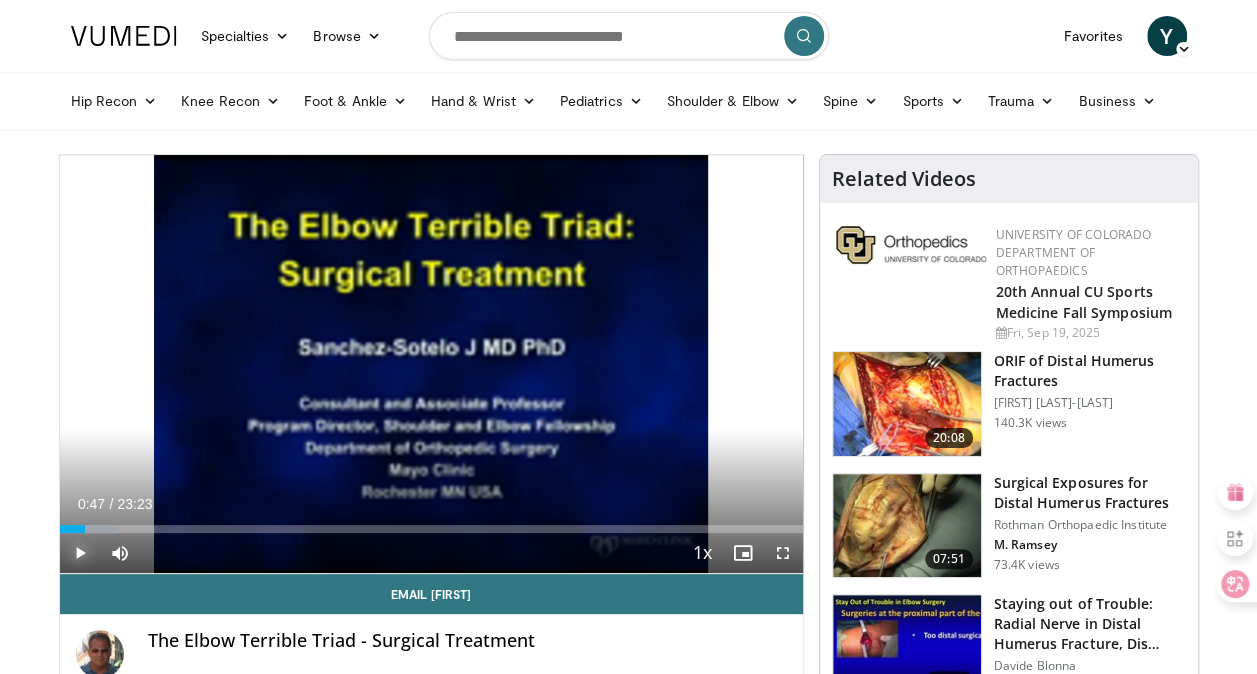 click at bounding box center [80, 553] 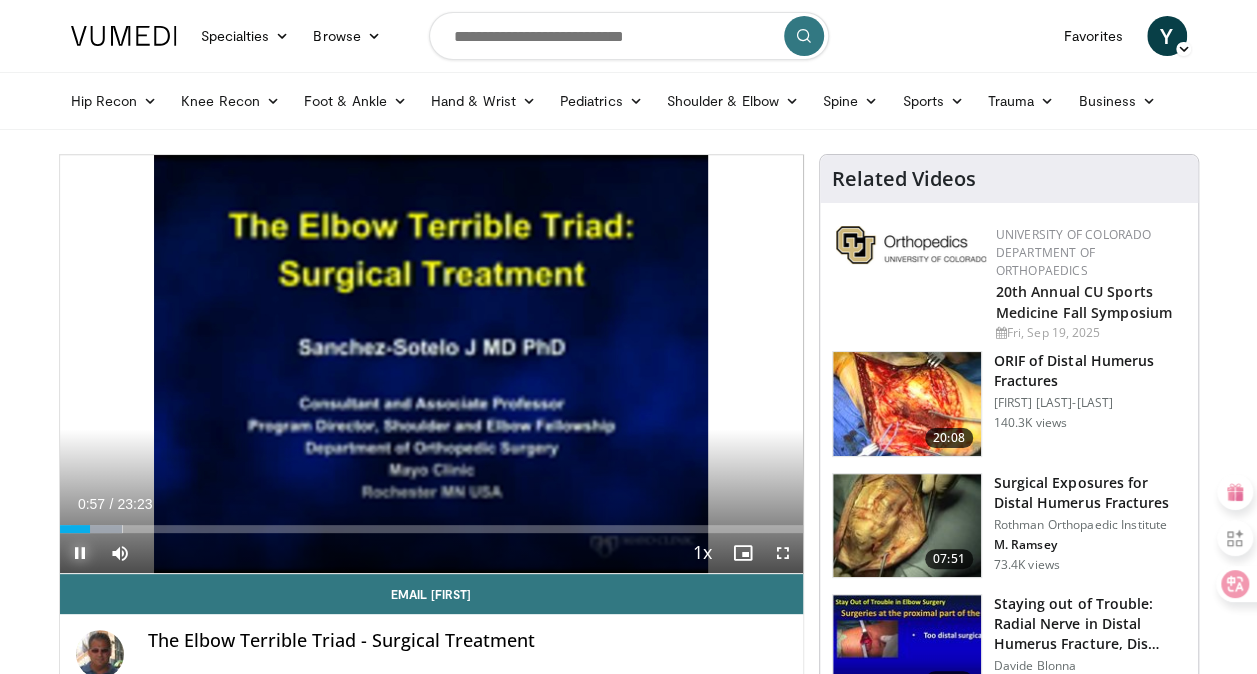 click at bounding box center (80, 553) 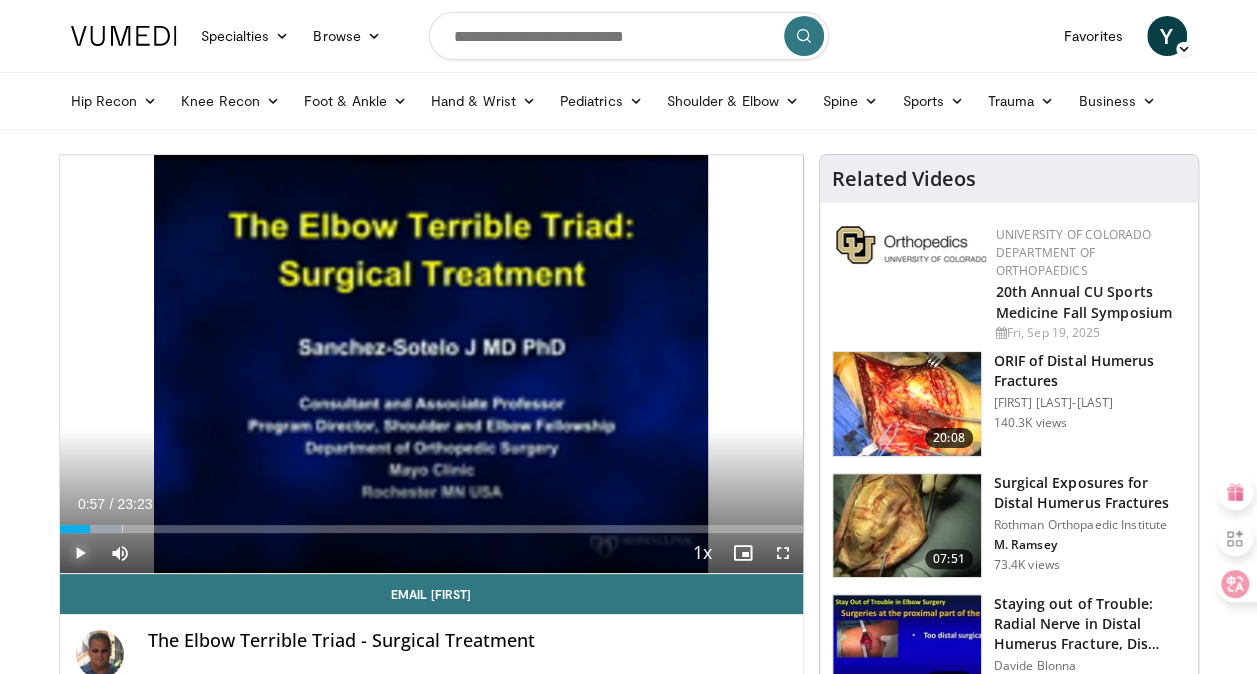 click at bounding box center (80, 553) 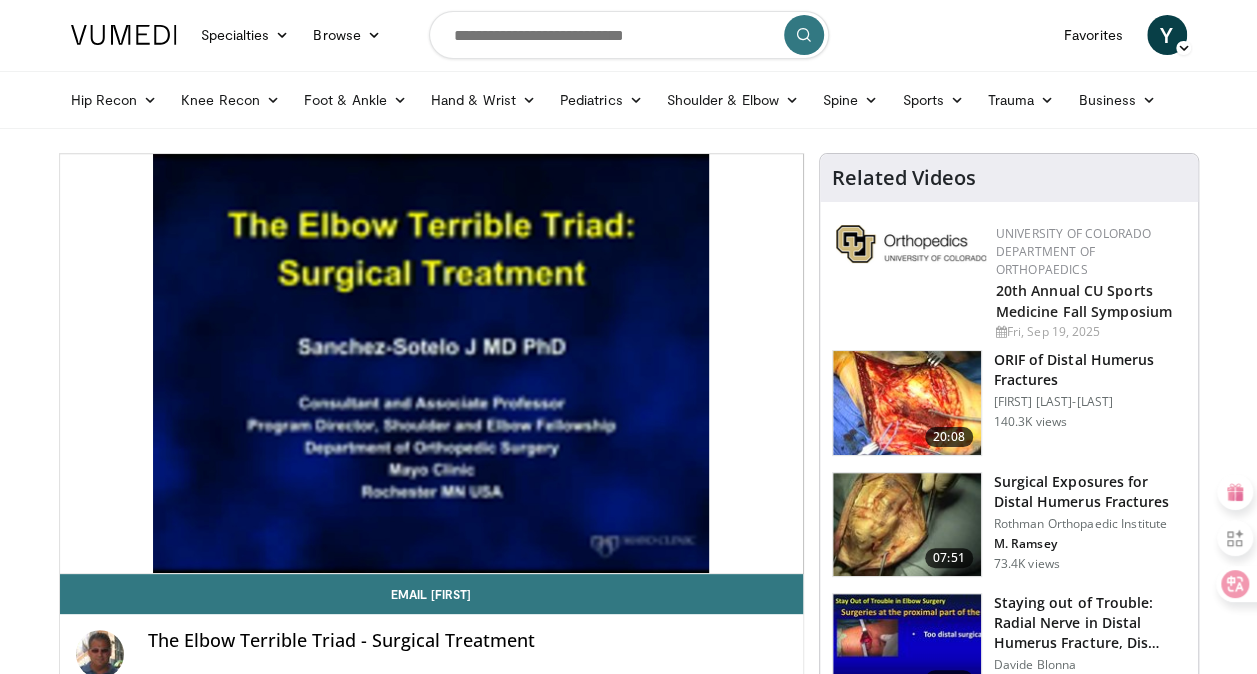 scroll, scrollTop: 2, scrollLeft: 0, axis: vertical 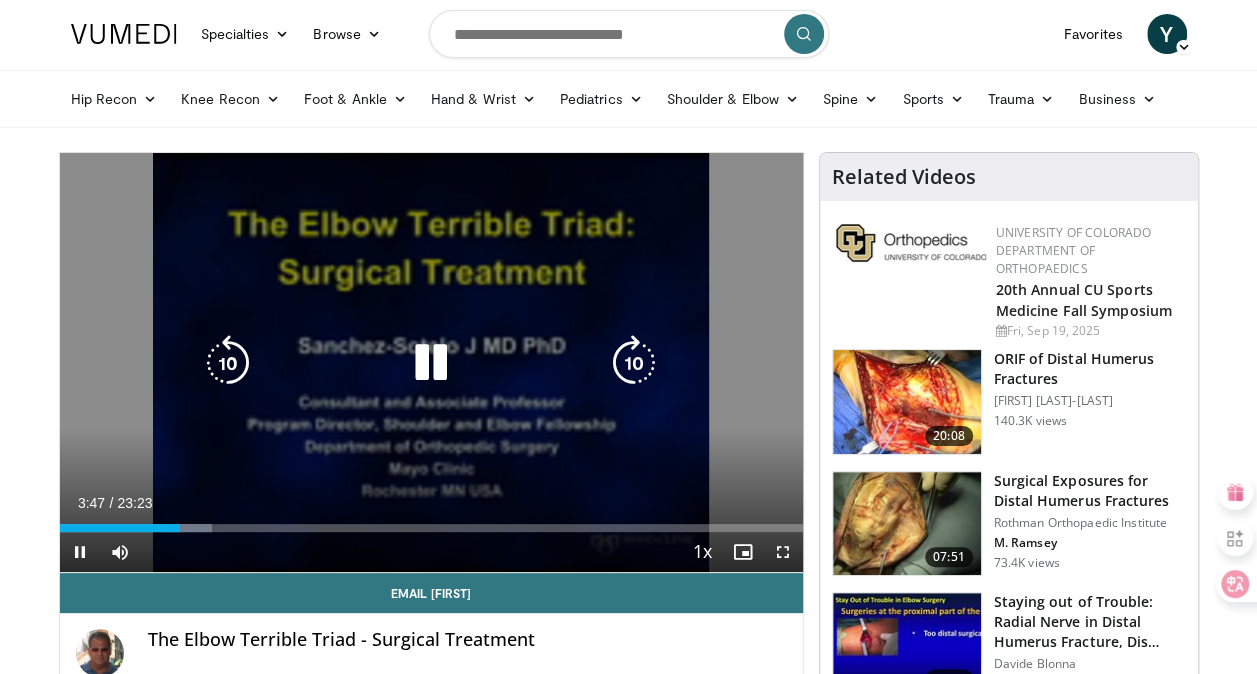click at bounding box center (431, 363) 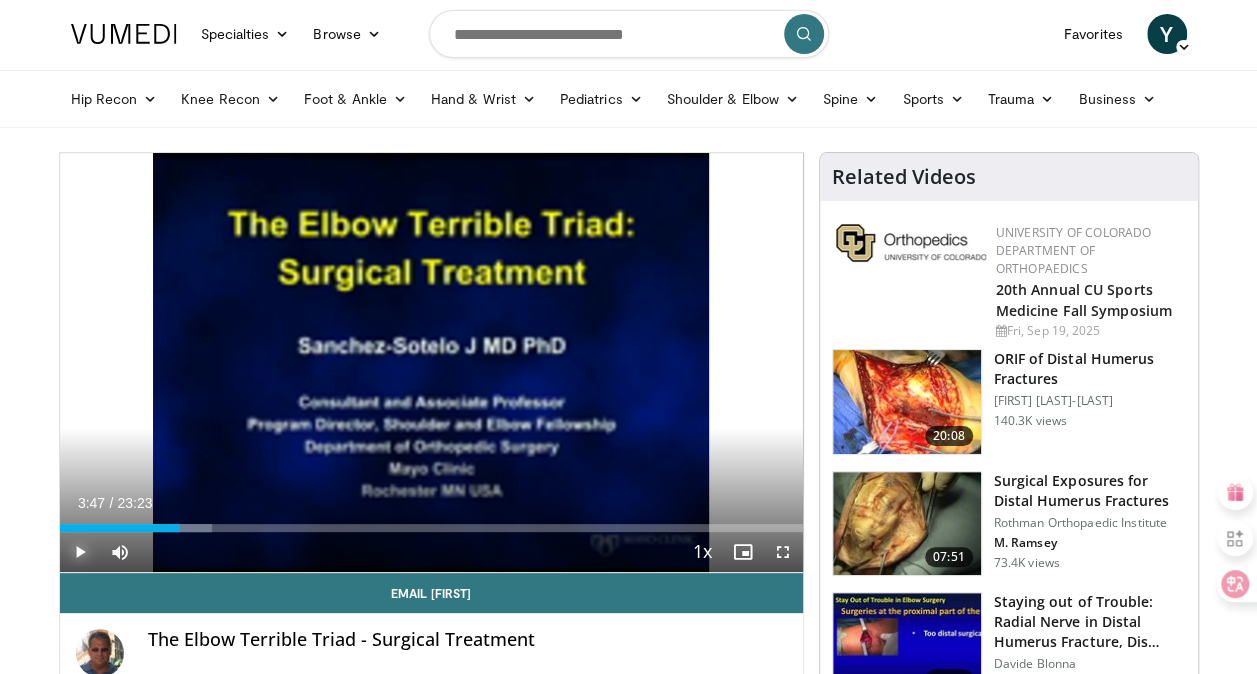 click at bounding box center (80, 552) 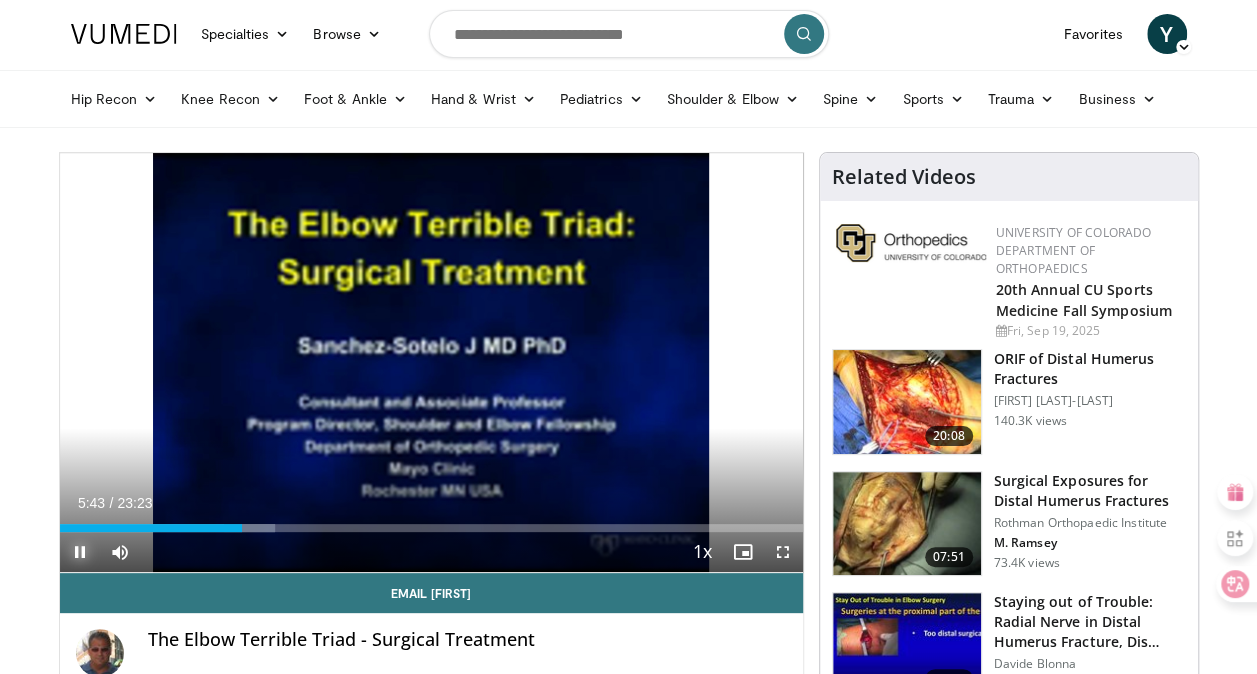click at bounding box center [80, 552] 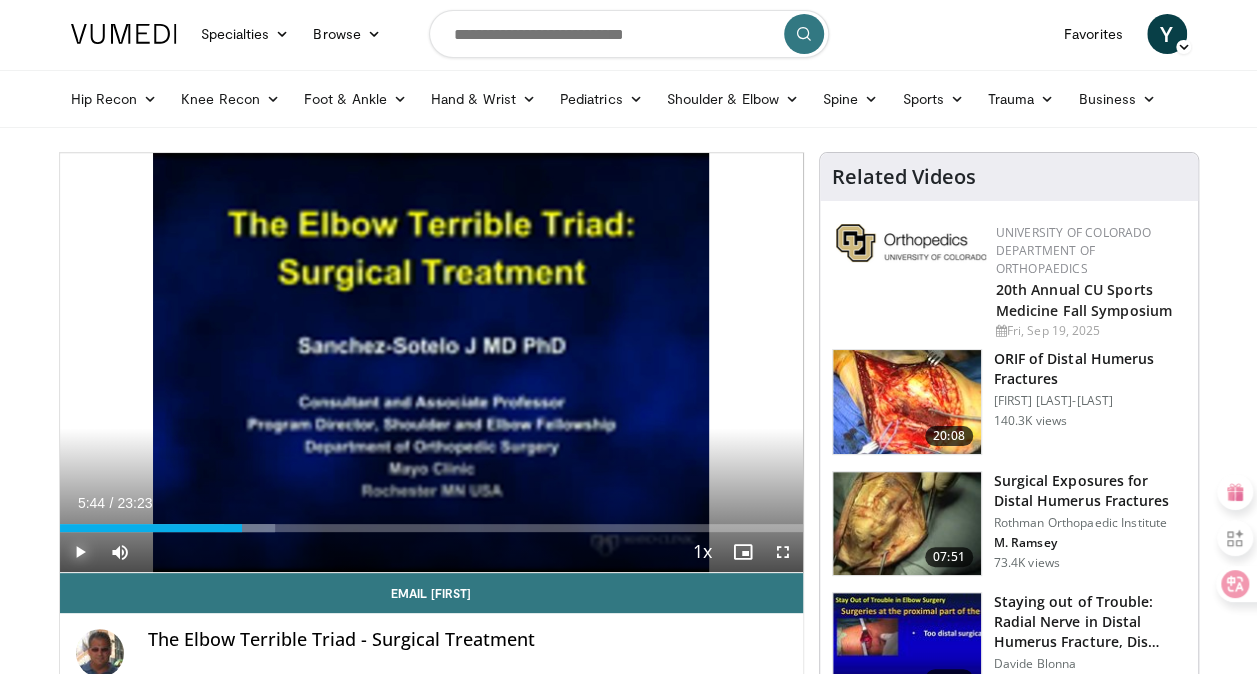 click at bounding box center [80, 552] 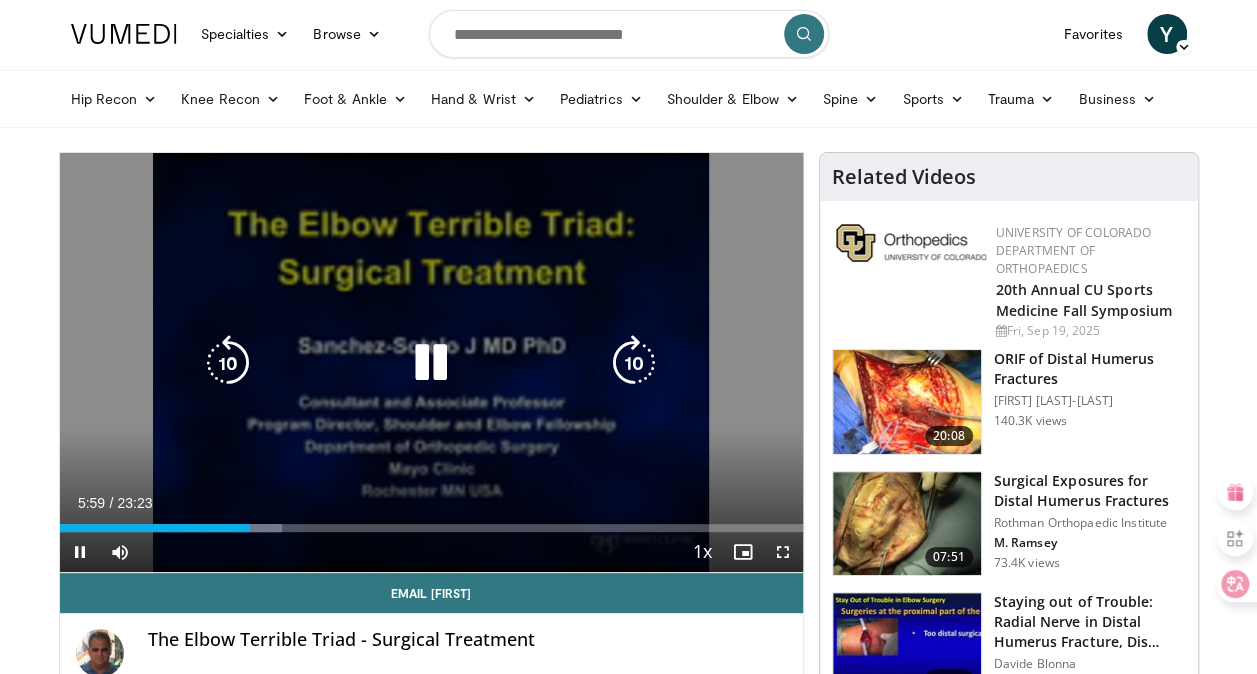 click on "10 seconds
Tap to unmute" at bounding box center [431, 362] 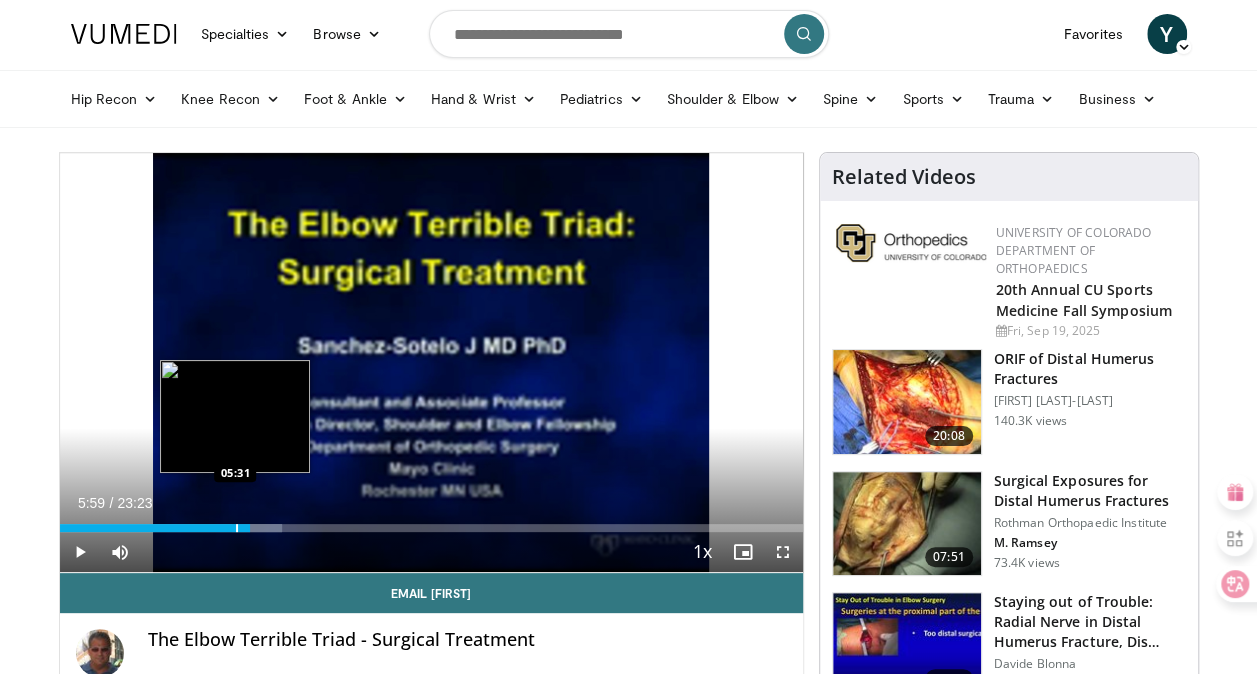 click on "Loaded :  29.96% 05:59 05:31" at bounding box center (431, 528) 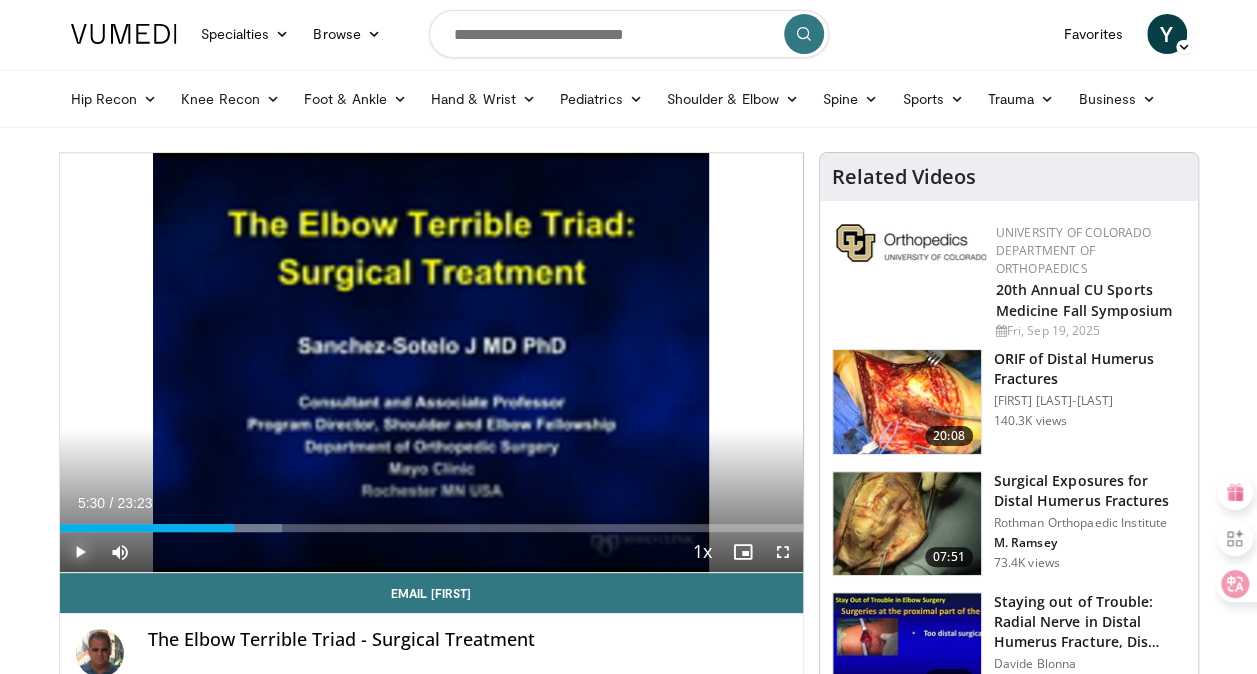 click at bounding box center [80, 552] 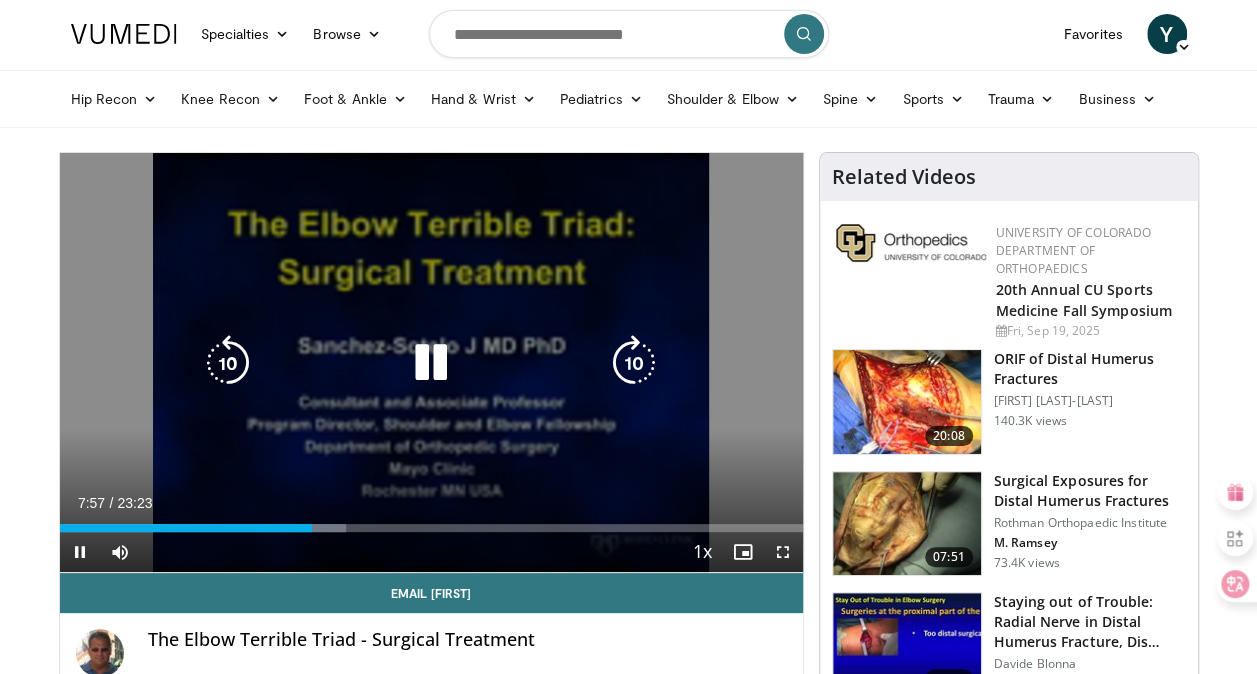 click at bounding box center (431, 363) 